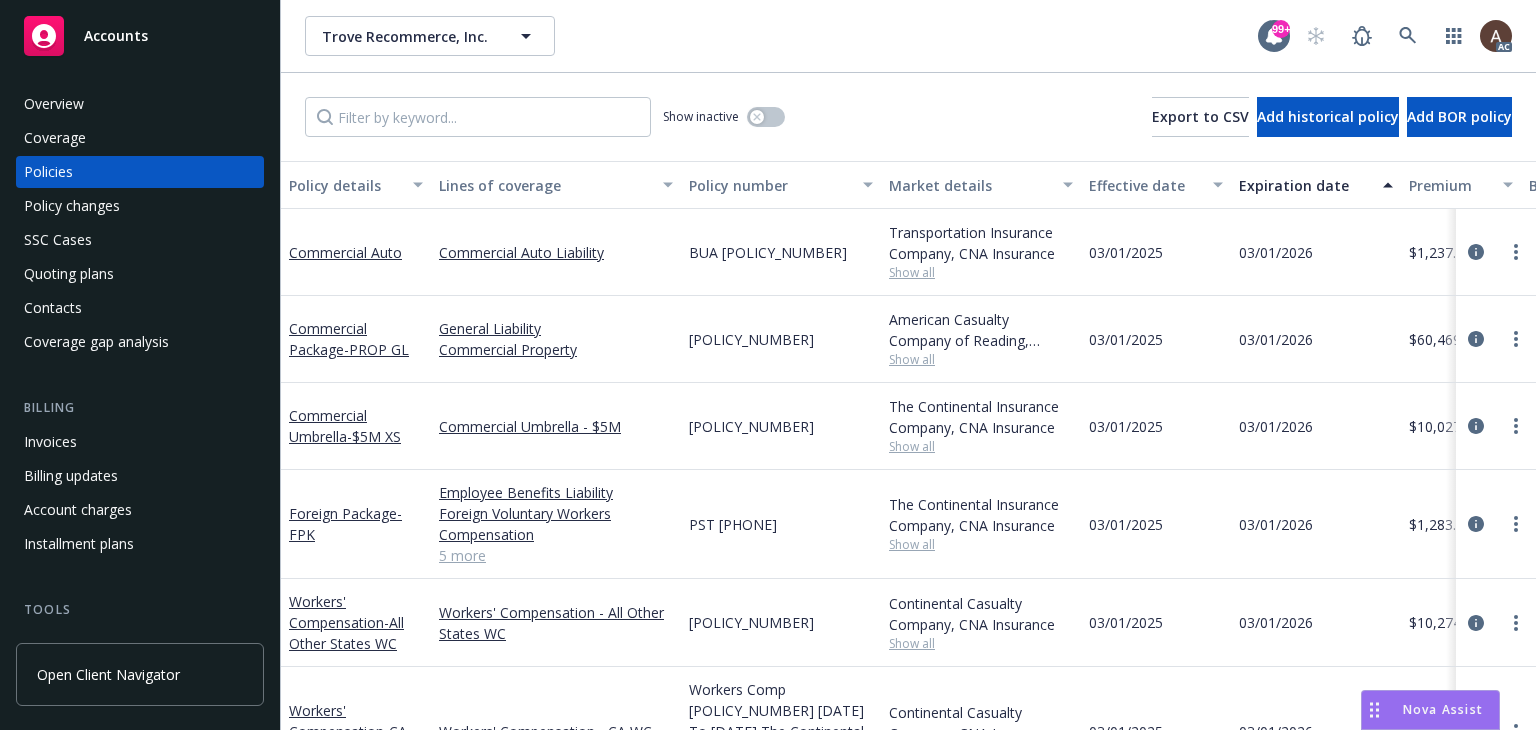 scroll, scrollTop: 0, scrollLeft: 0, axis: both 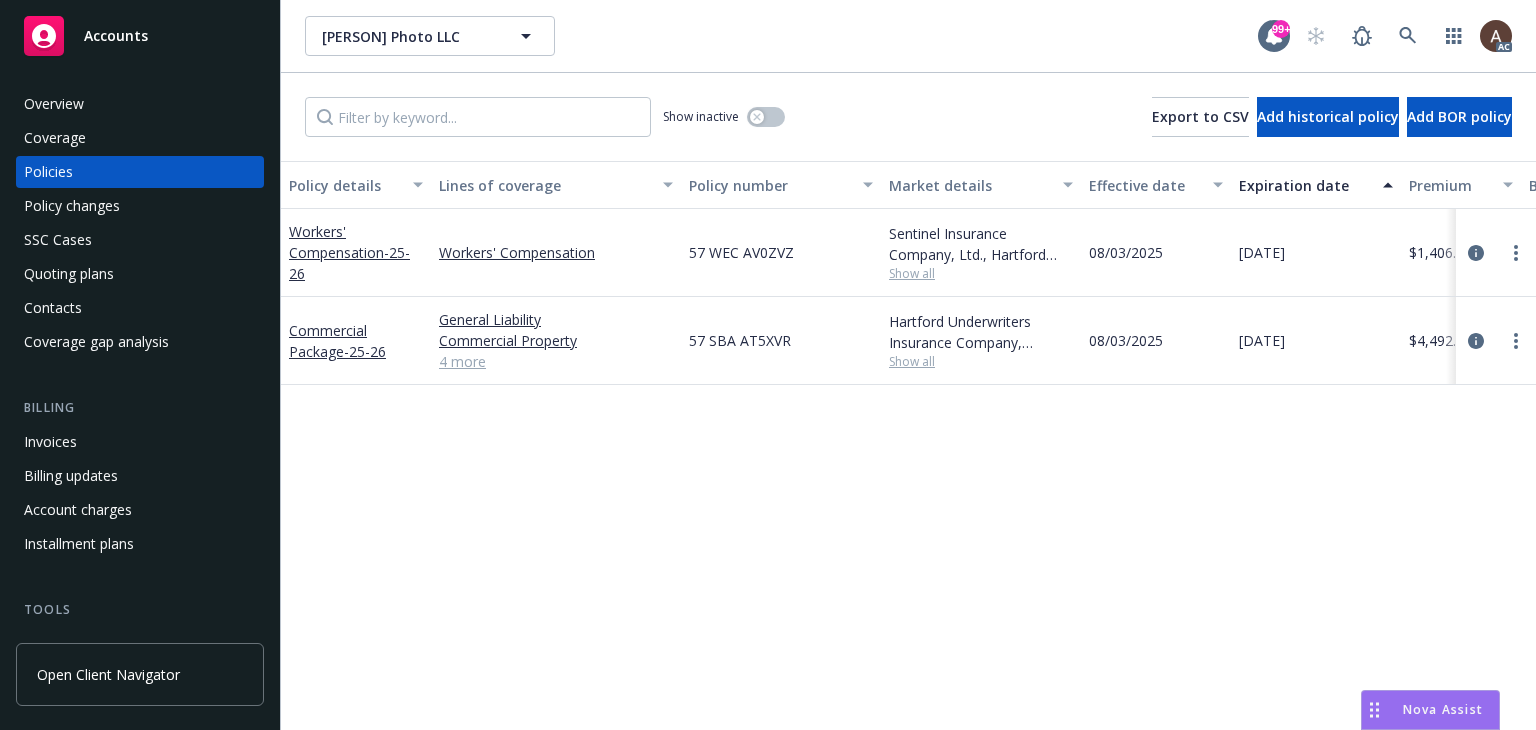 click on "Policy changes" at bounding box center (140, 206) 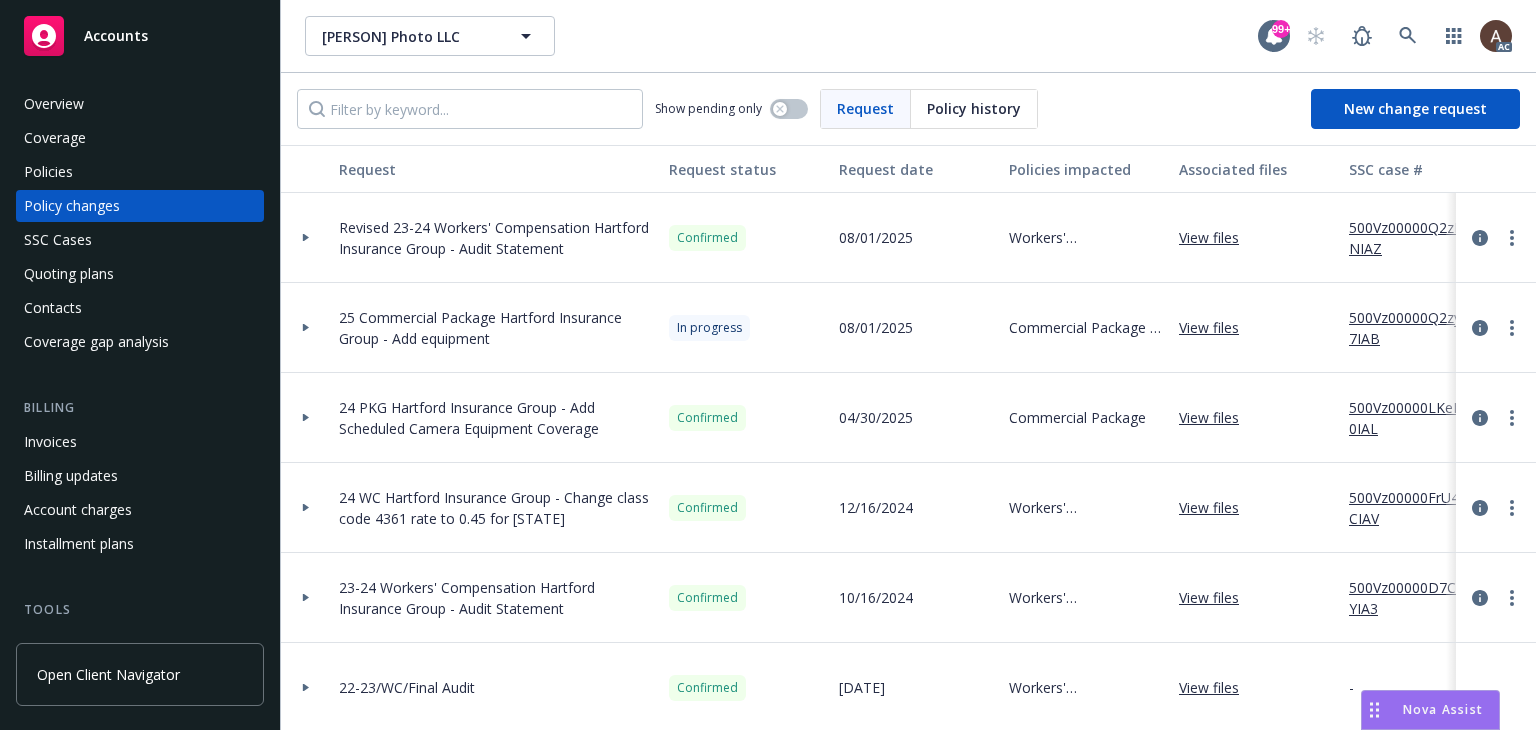 click 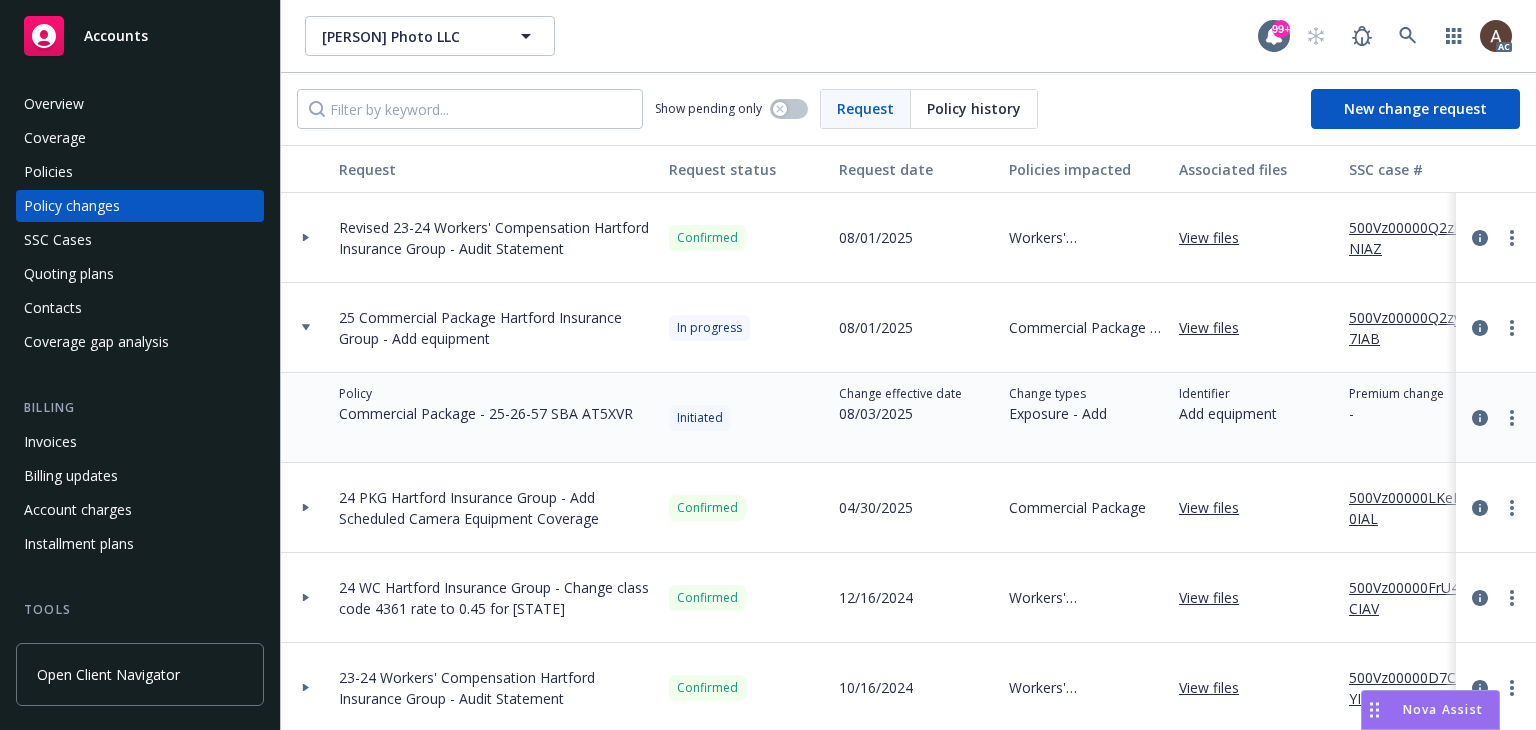 click on "500Vz00000Q2zy7IAB" at bounding box center [1416, 328] 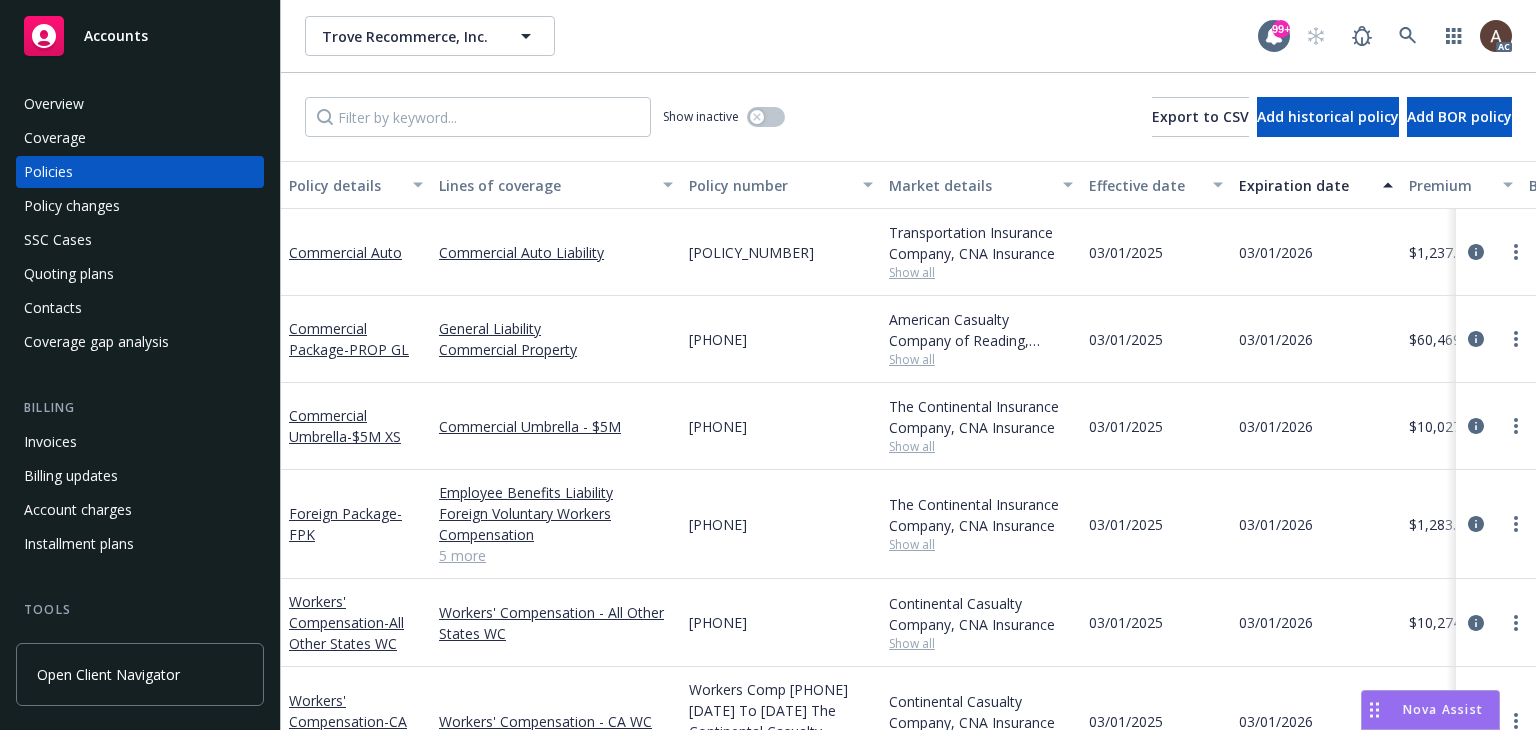 scroll, scrollTop: 0, scrollLeft: 0, axis: both 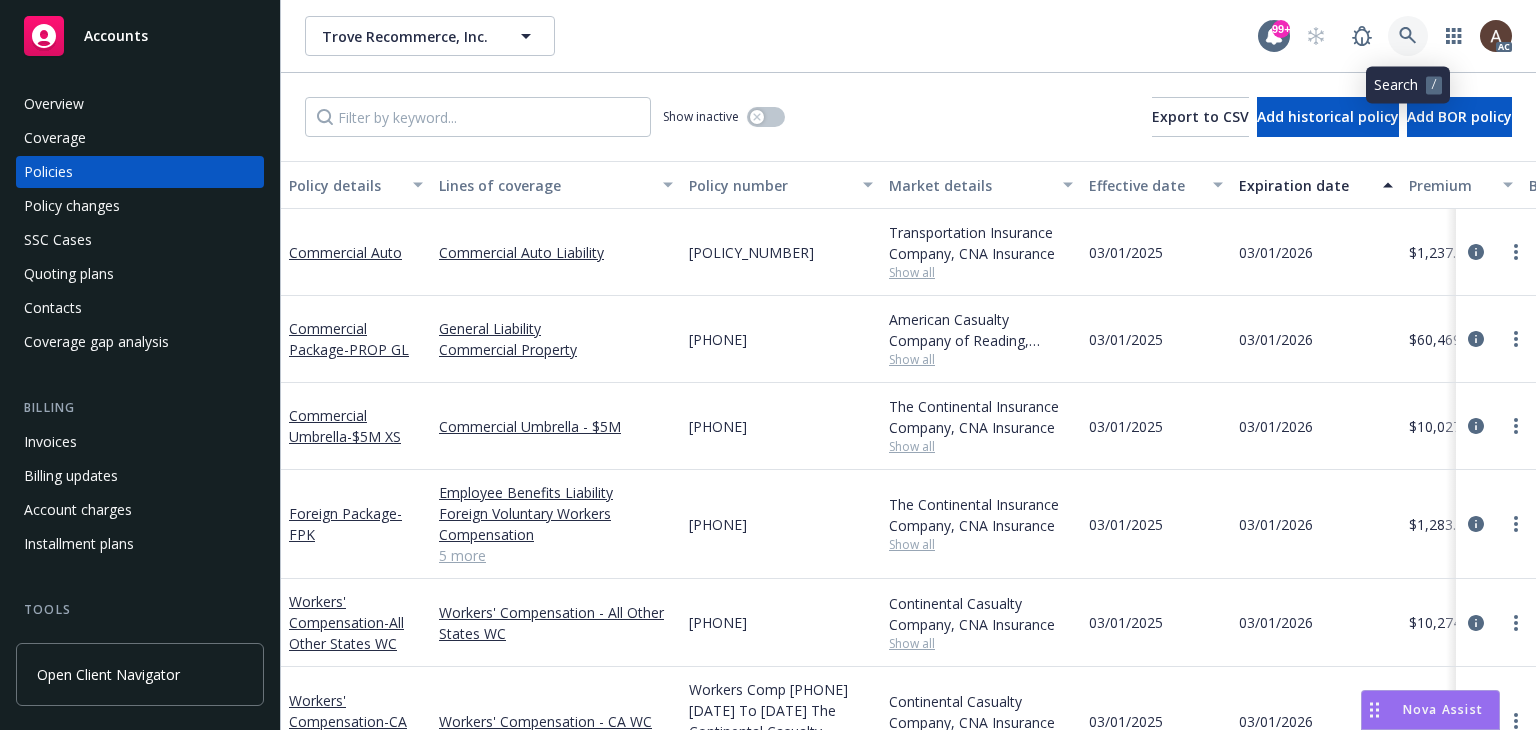 click 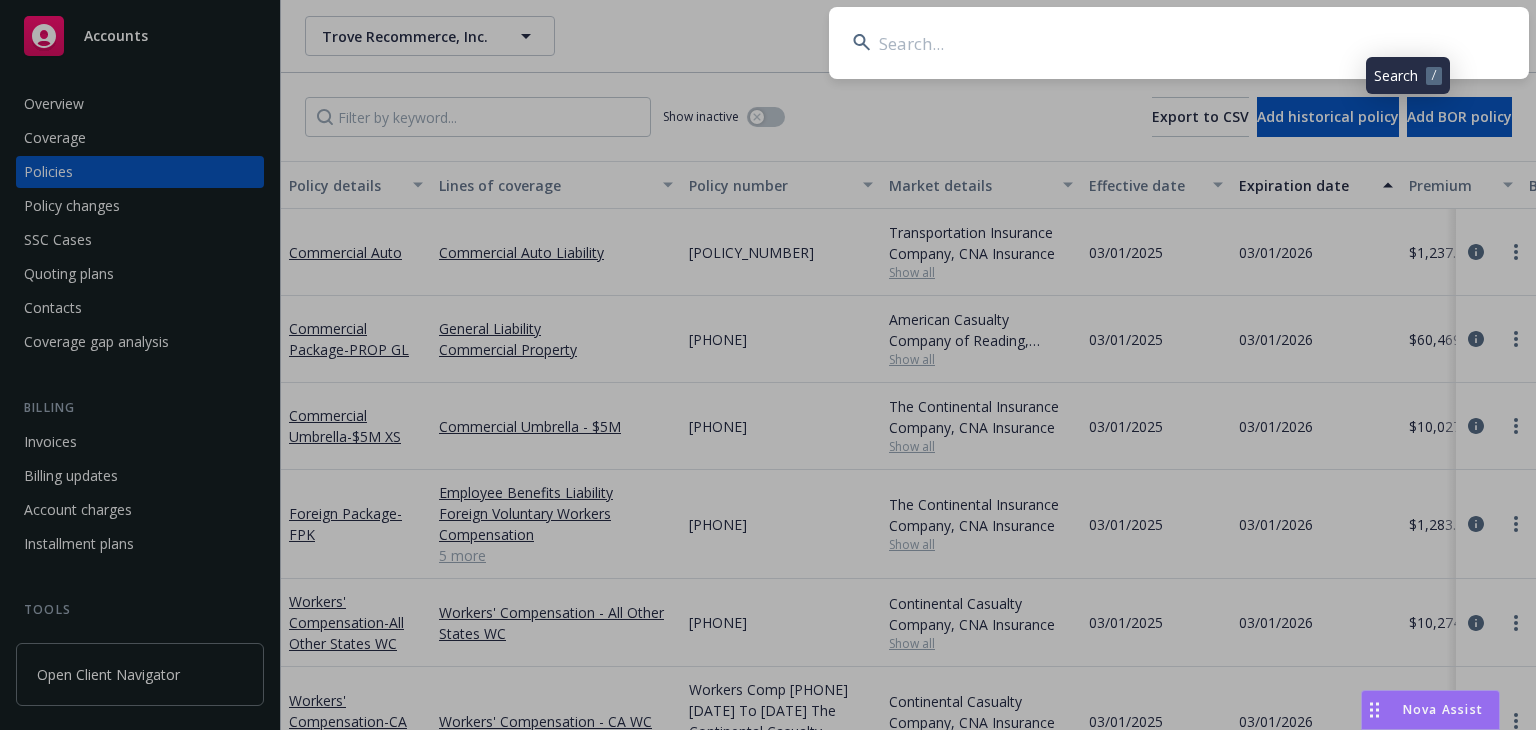 click at bounding box center [1179, 43] 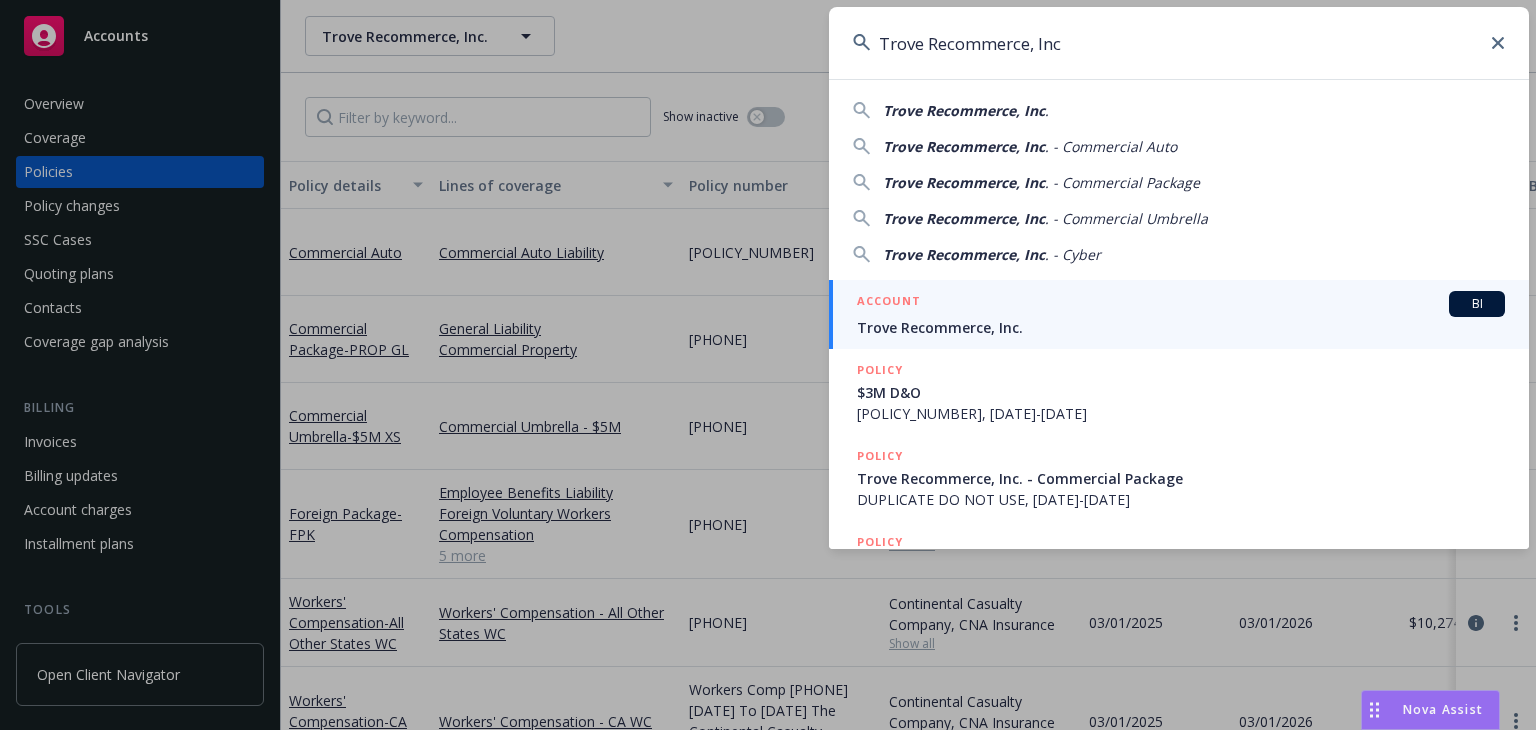type on "Trove Recommerce, Inc" 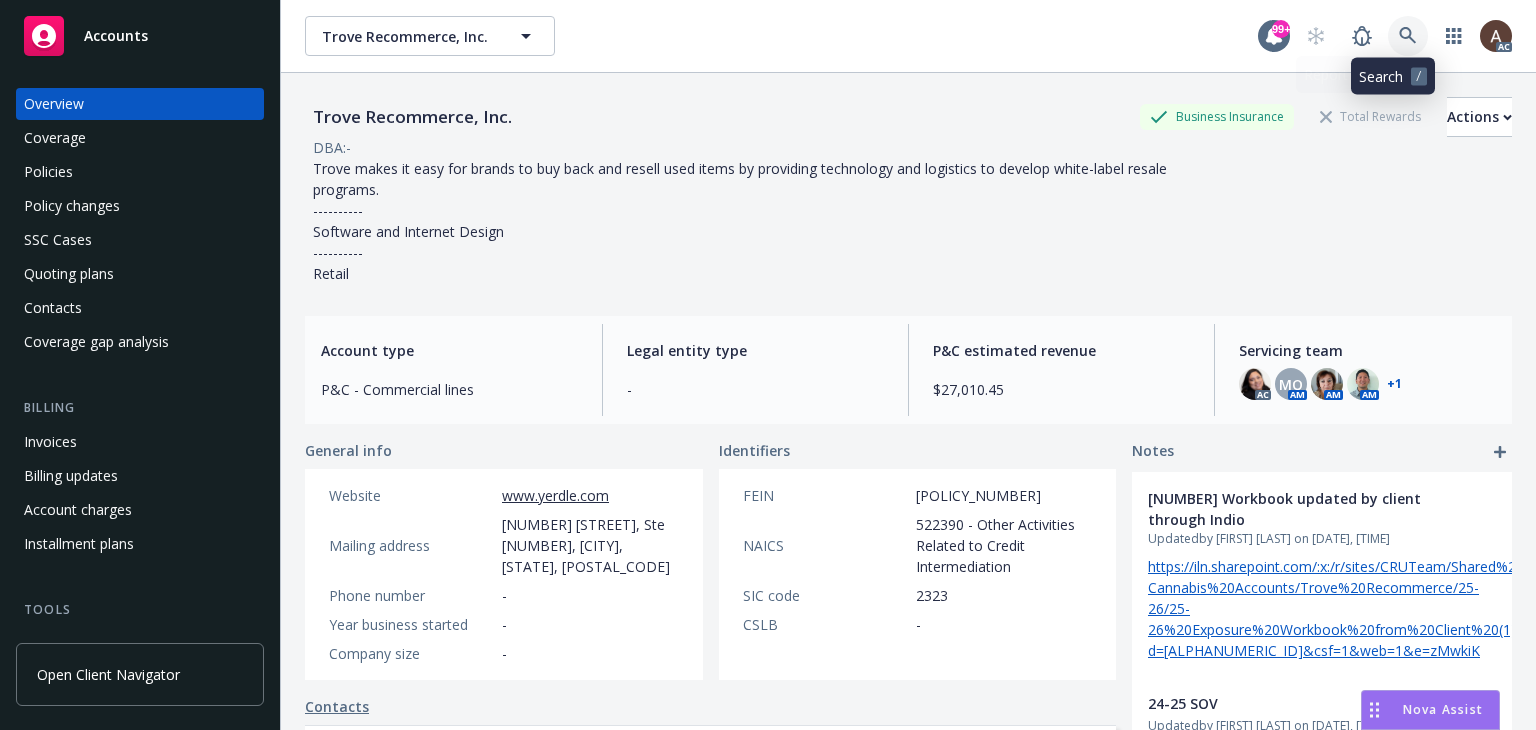 click 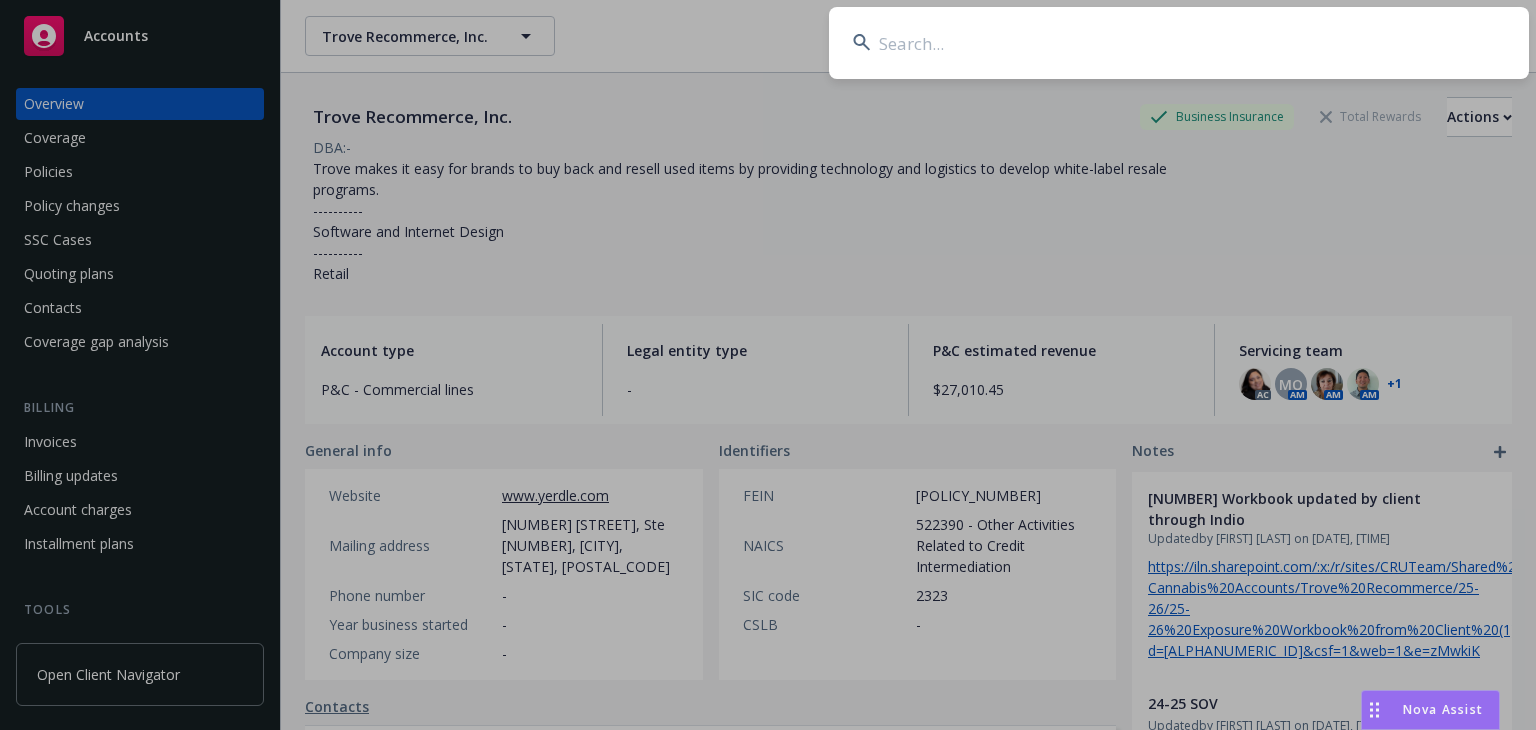 click at bounding box center (1179, 43) 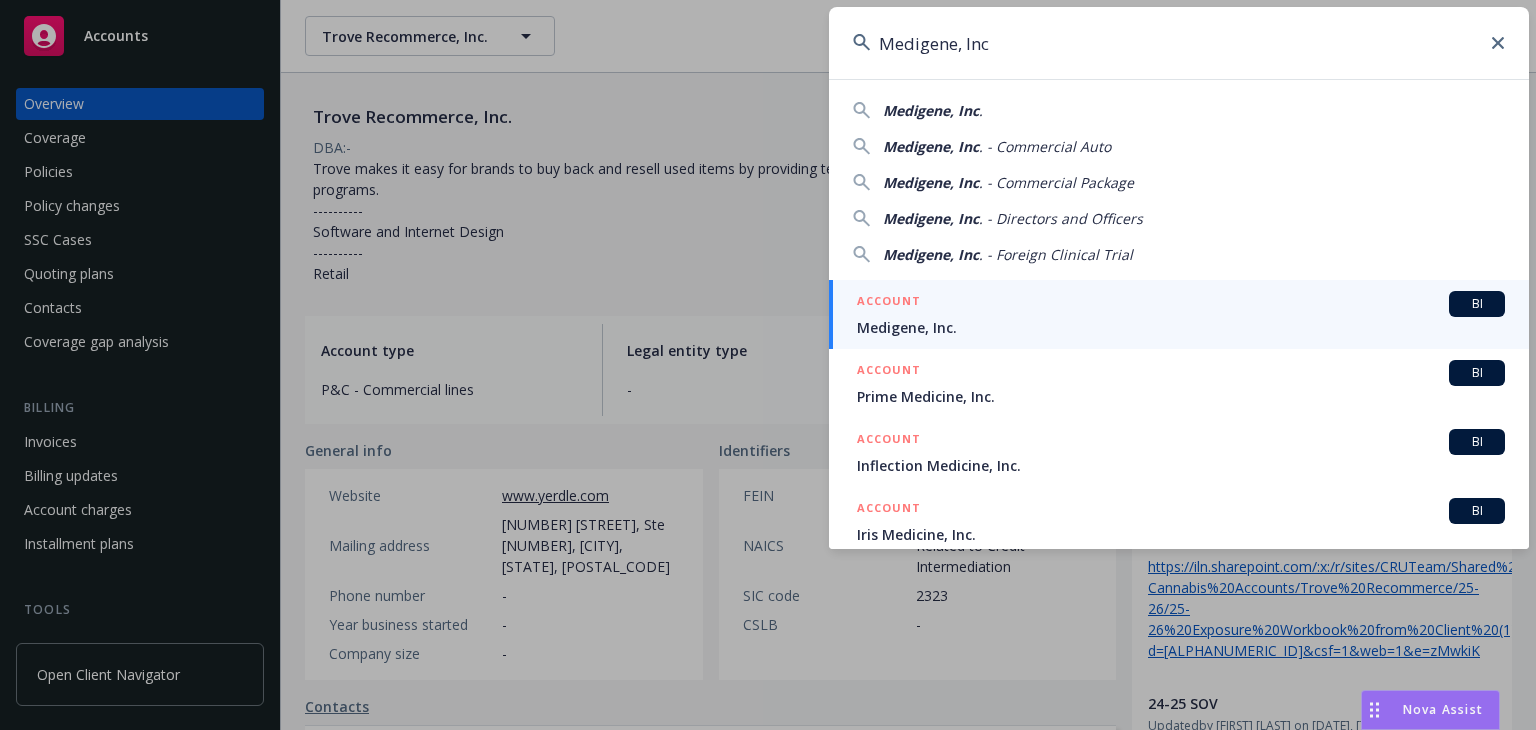 type on "Medigene, Inc" 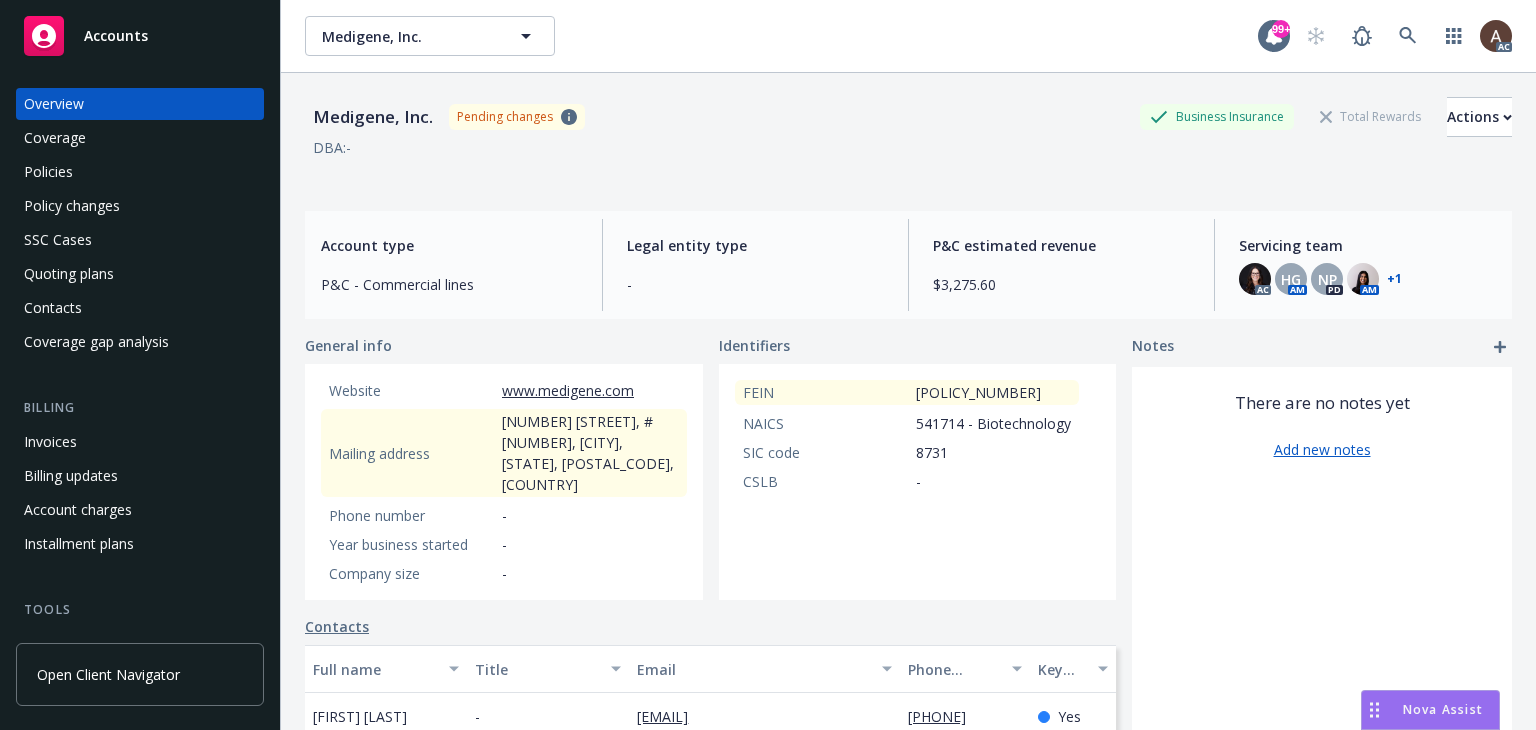 click on "Policy changes" at bounding box center [72, 206] 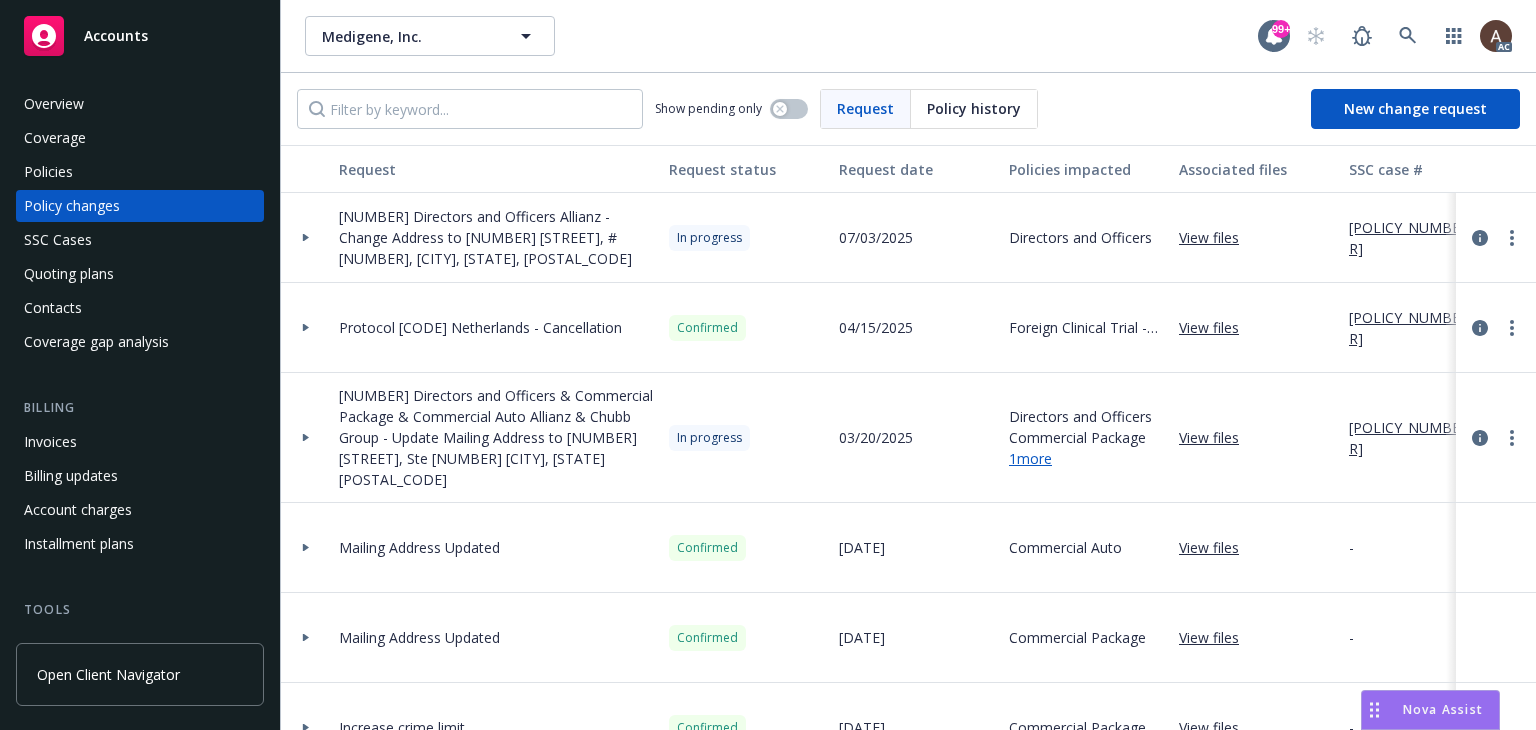 click at bounding box center [306, 437] 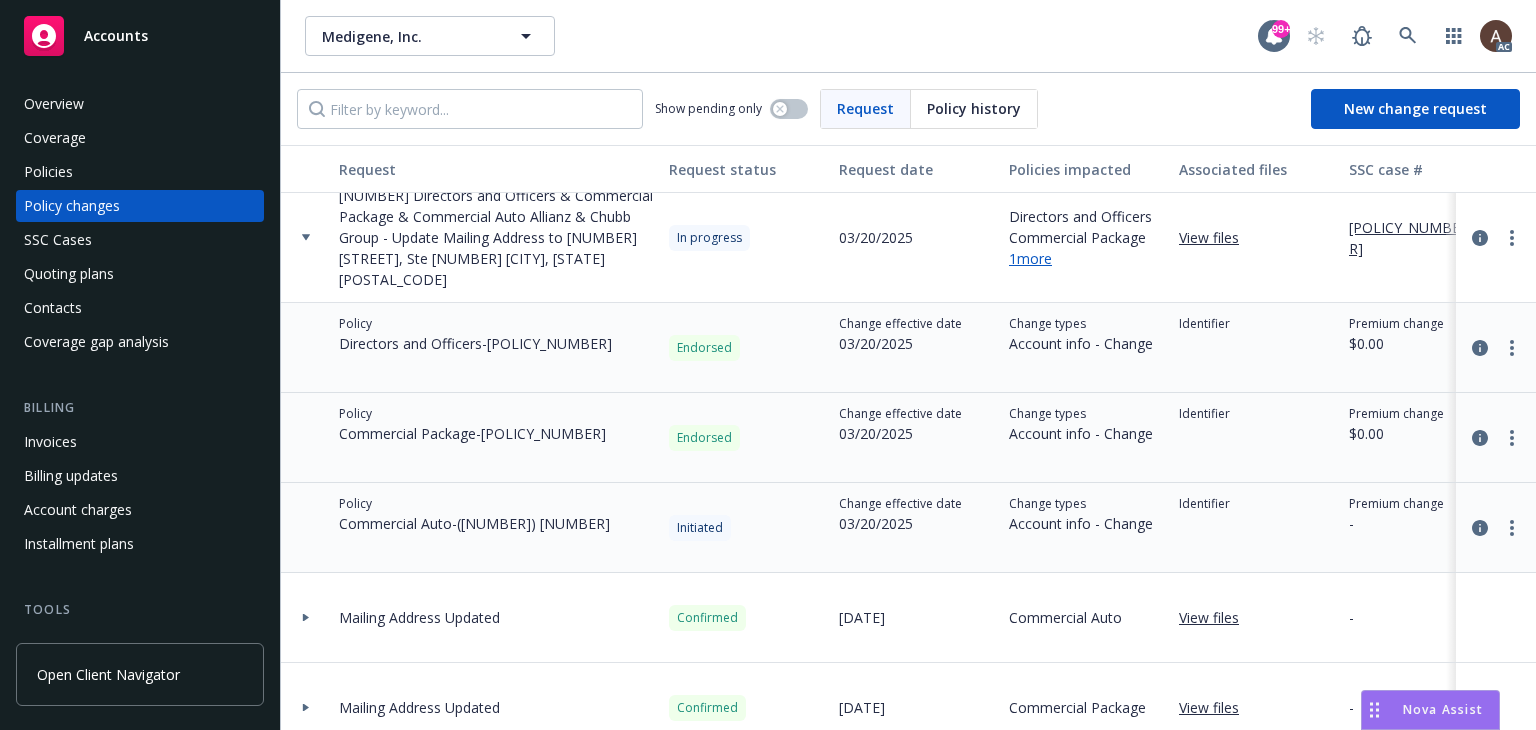 scroll, scrollTop: 0, scrollLeft: 0, axis: both 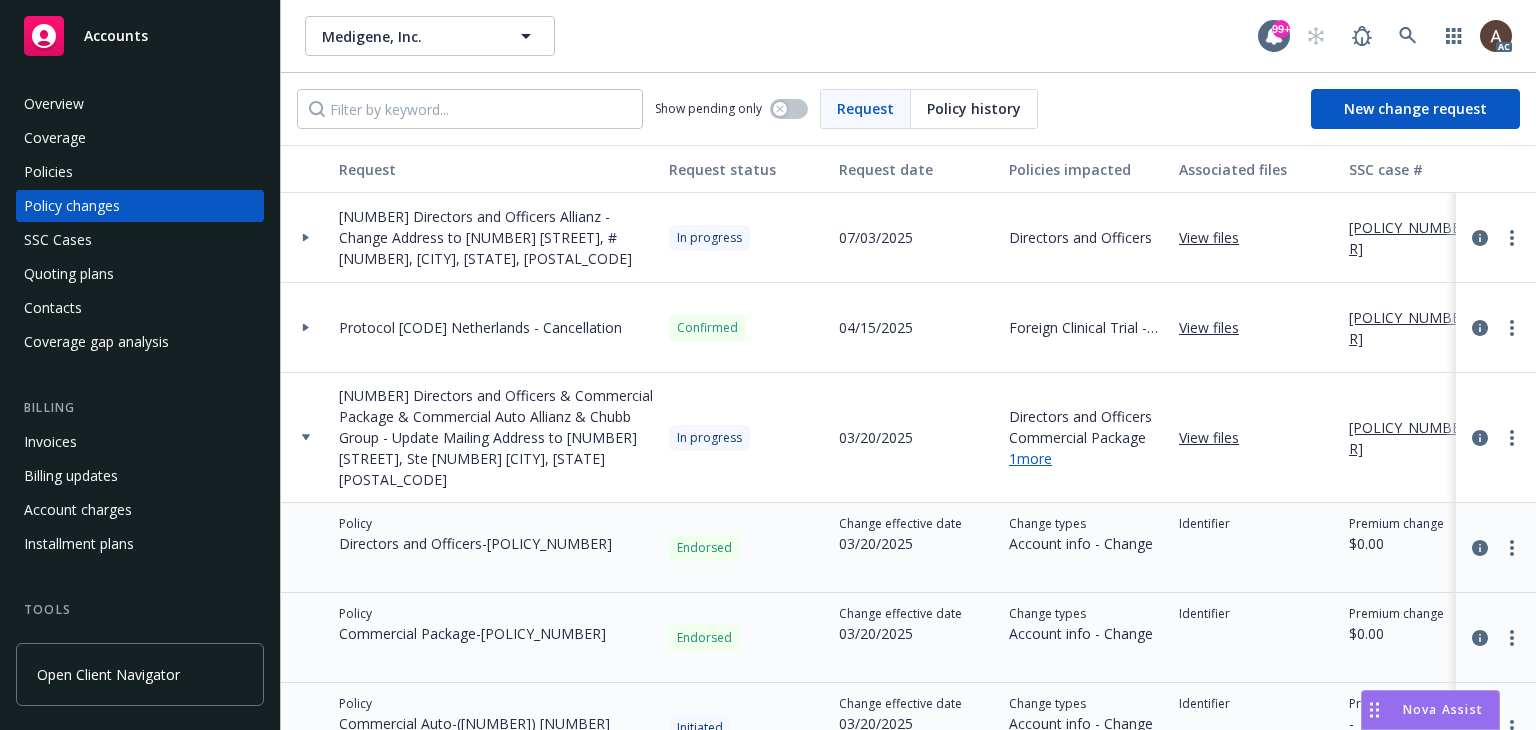 click 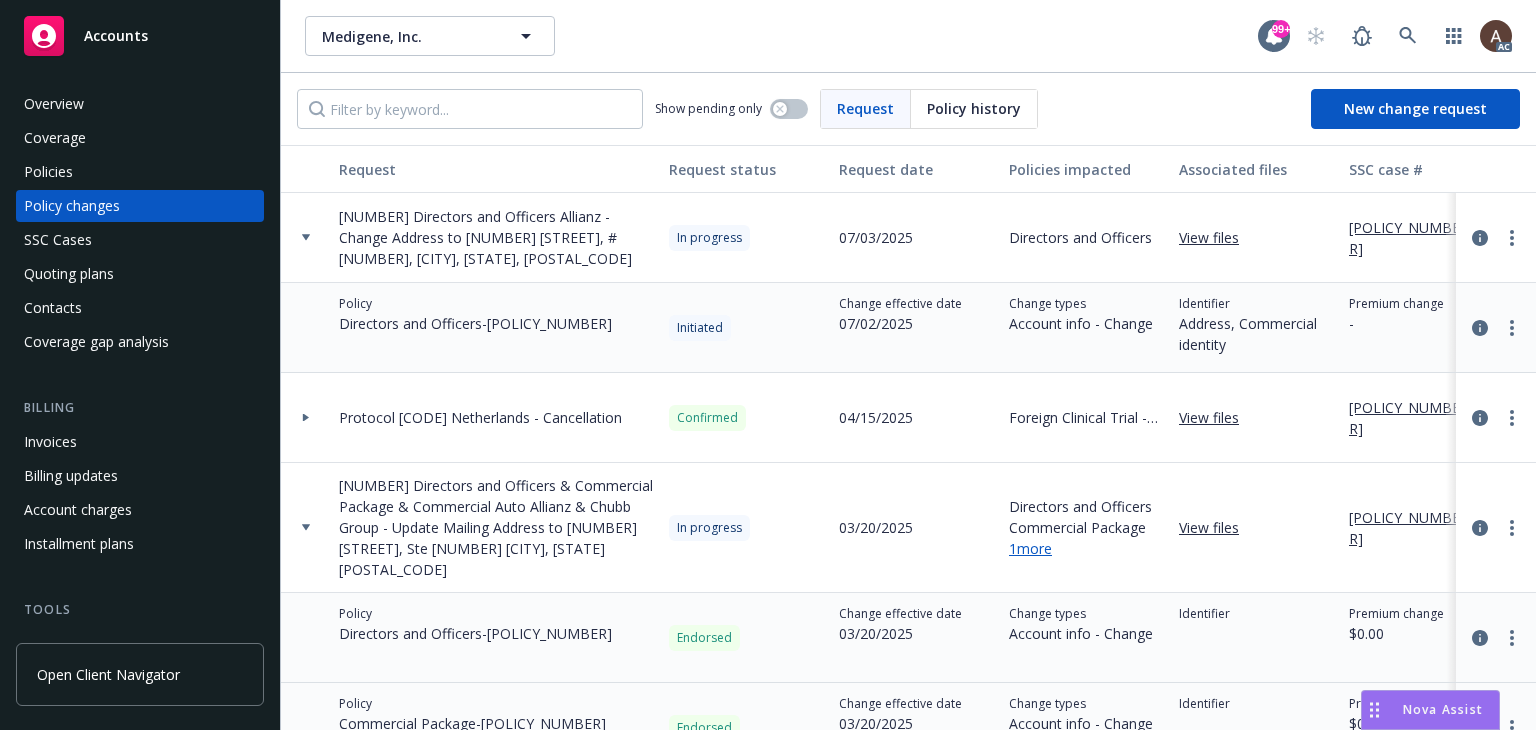 click on "[POLICY_NUMBER]" at bounding box center (1416, 238) 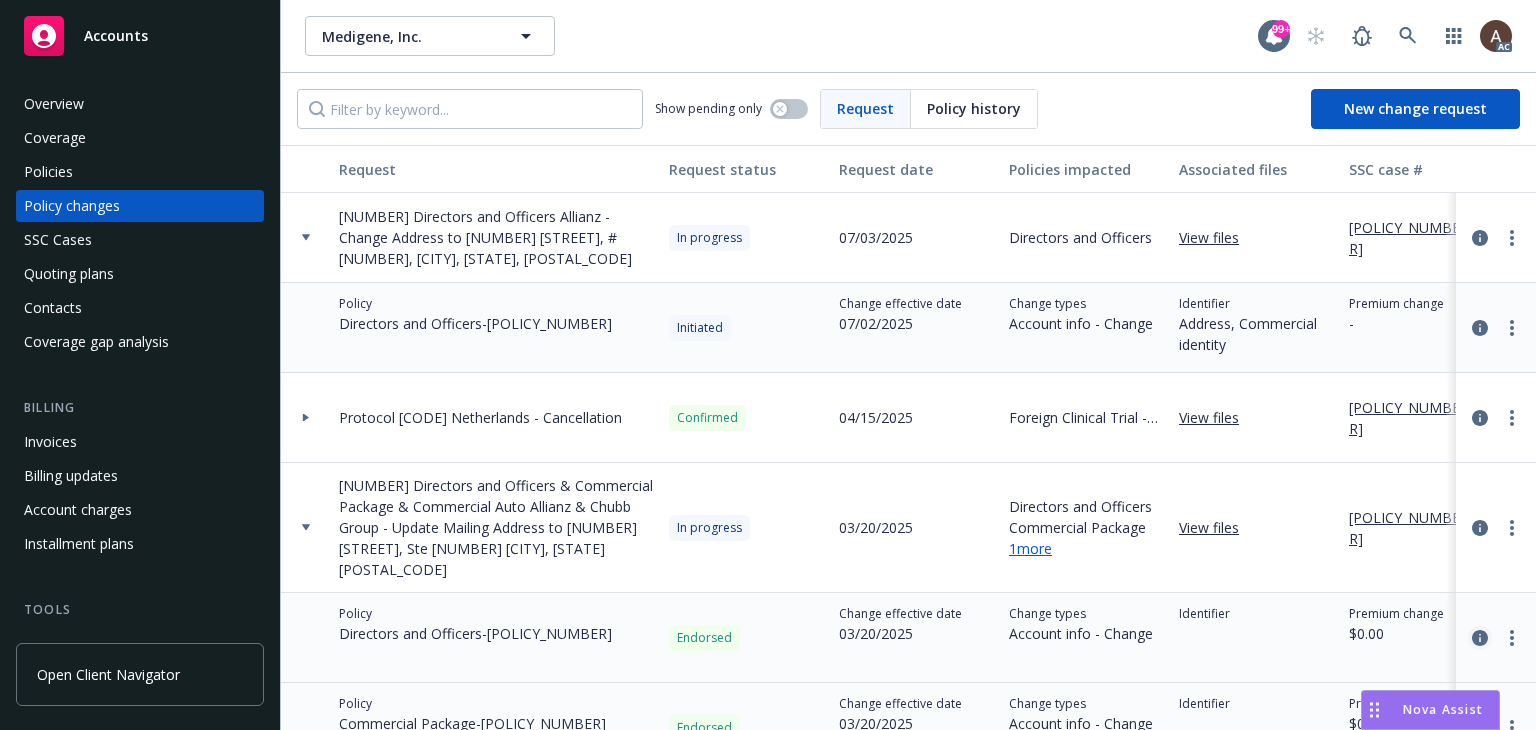 click 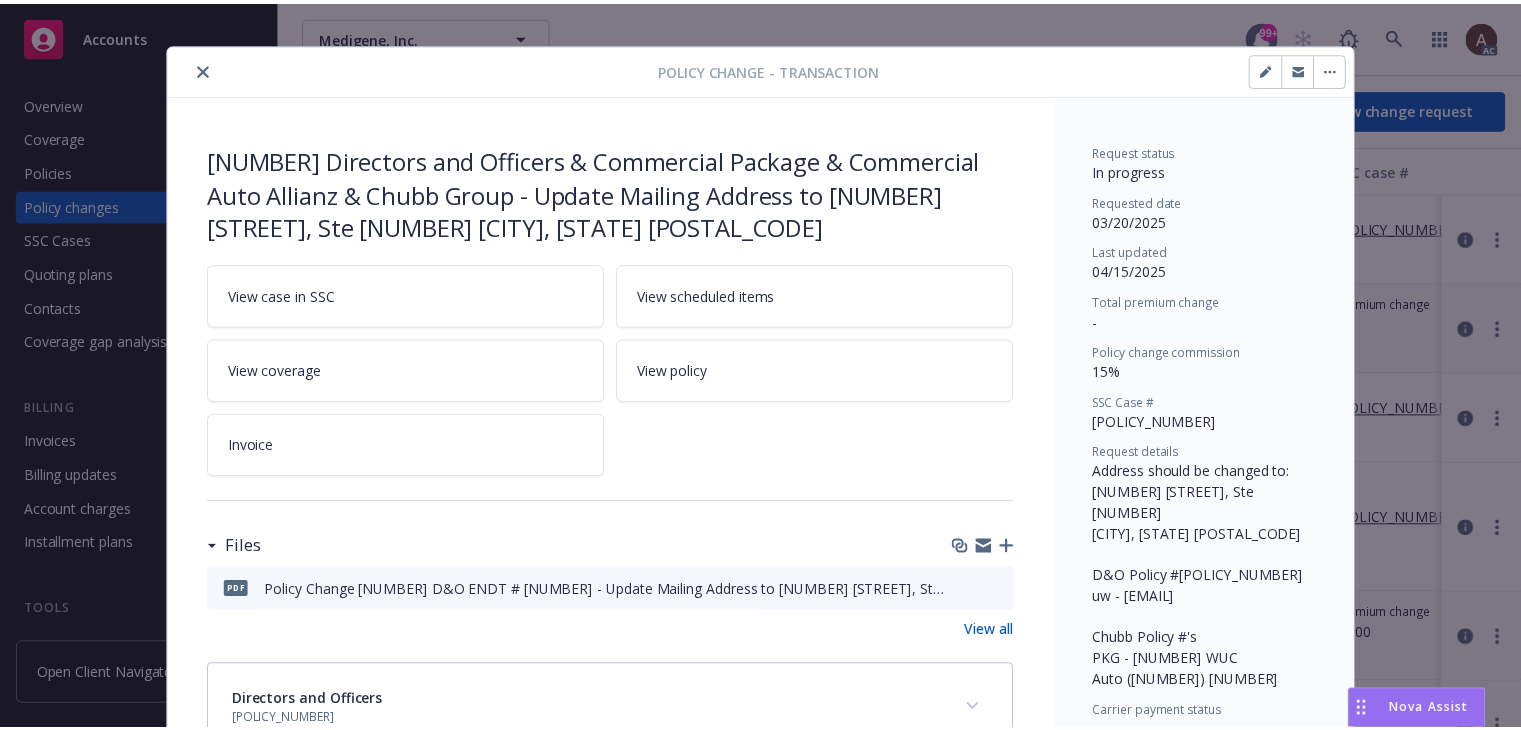 scroll, scrollTop: 0, scrollLeft: 0, axis: both 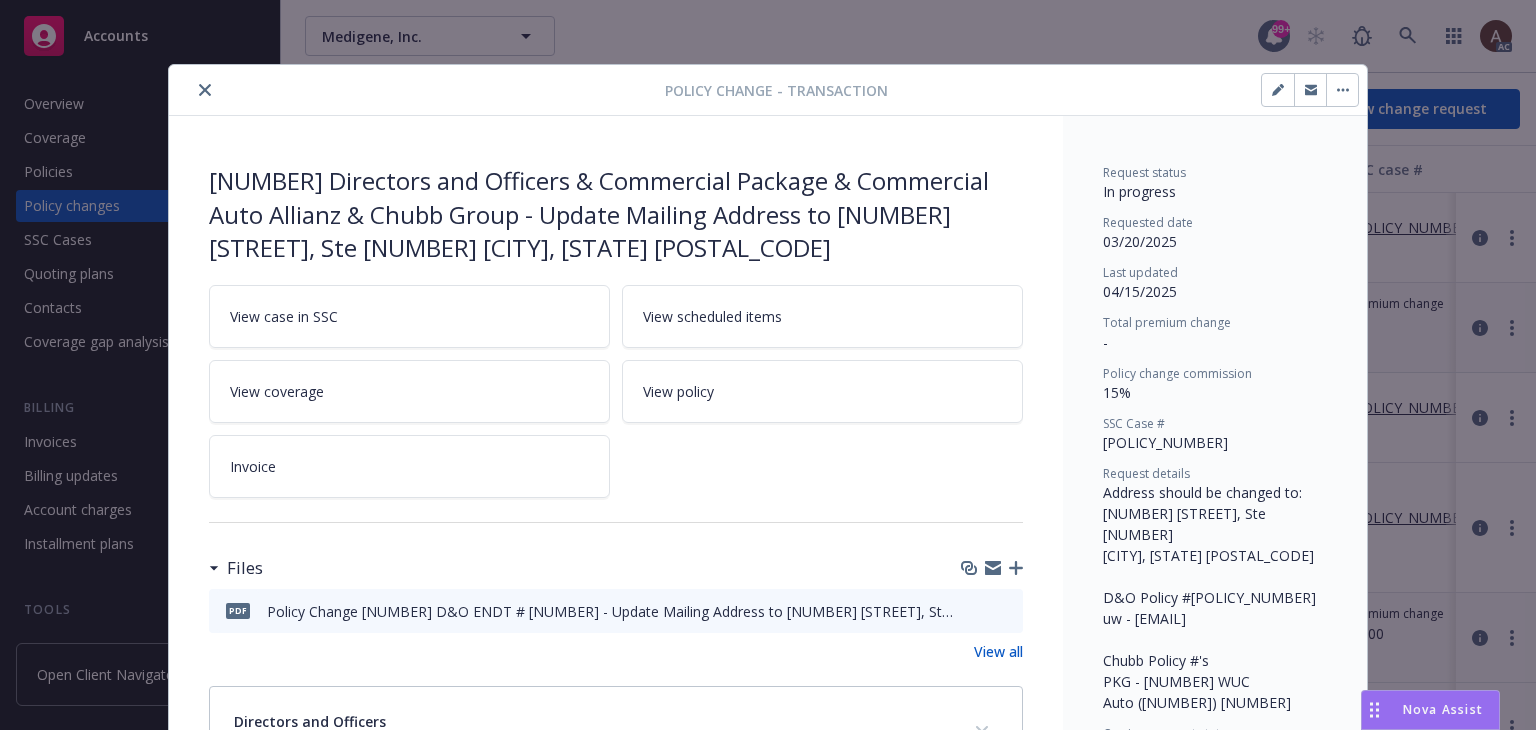 click 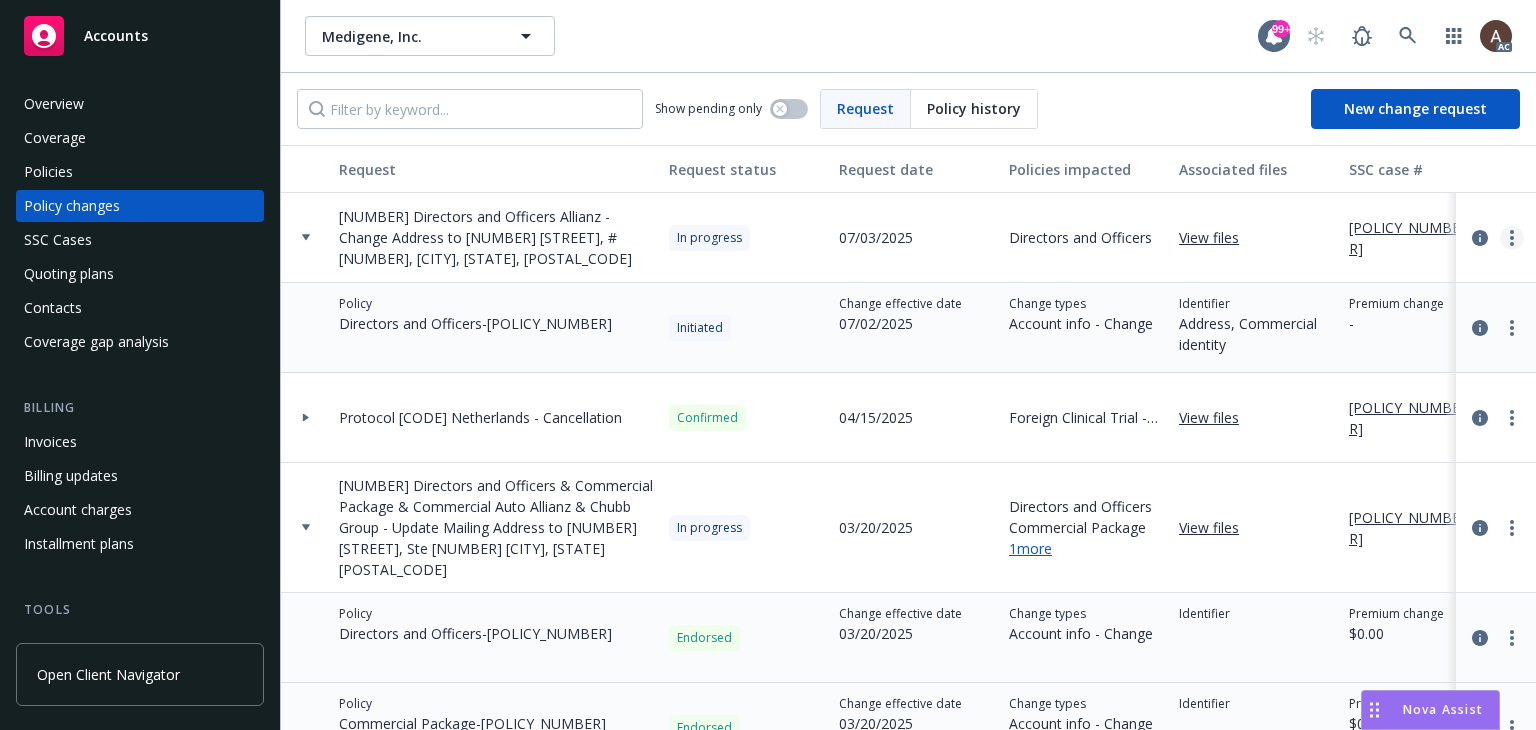 click at bounding box center (1512, 238) 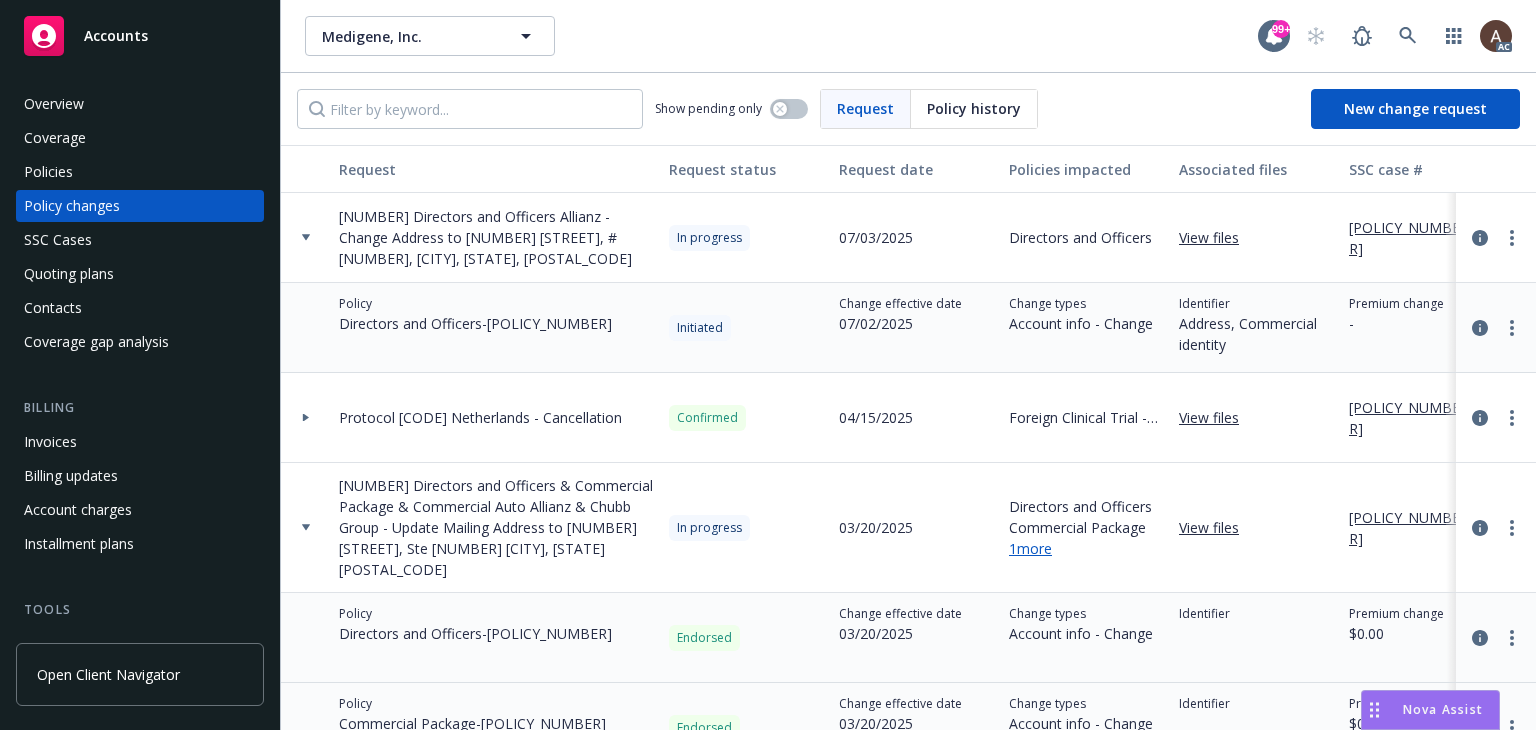 click on "Resume workflow" at bounding box center (1340, 399) 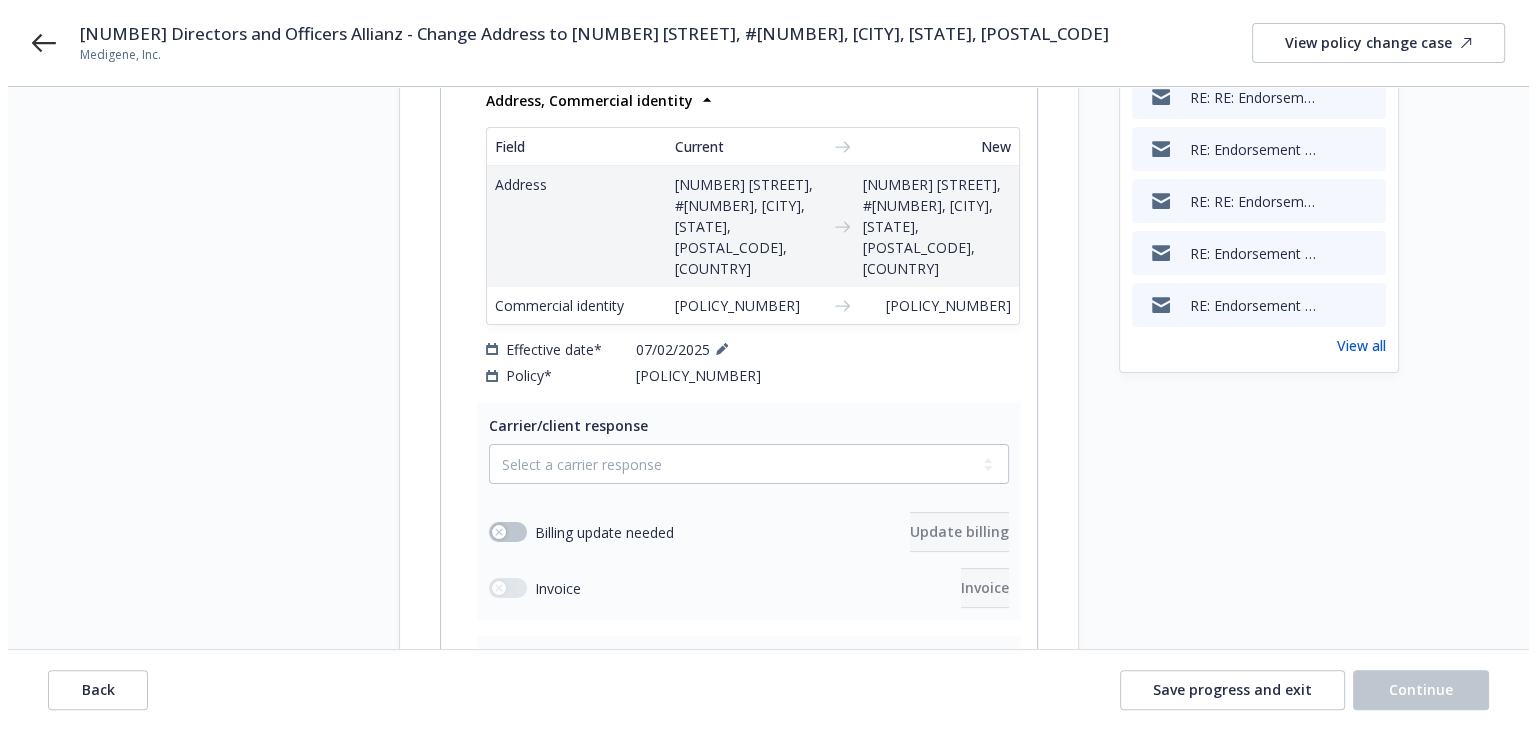scroll, scrollTop: 400, scrollLeft: 0, axis: vertical 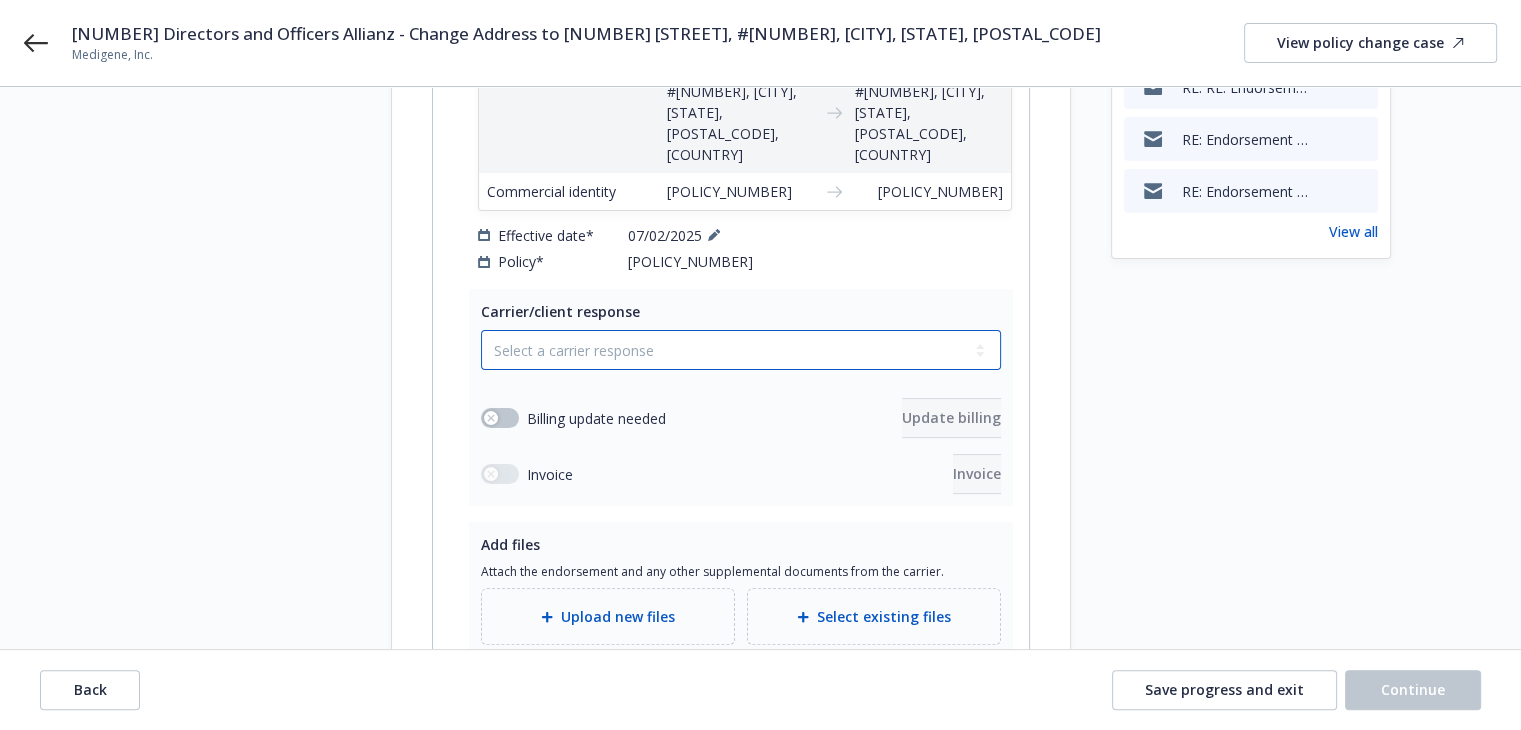 click on "Select a carrier response Accepted Accepted with revision No endorsement needed Declined by carrier Rejected by client" at bounding box center (741, 350) 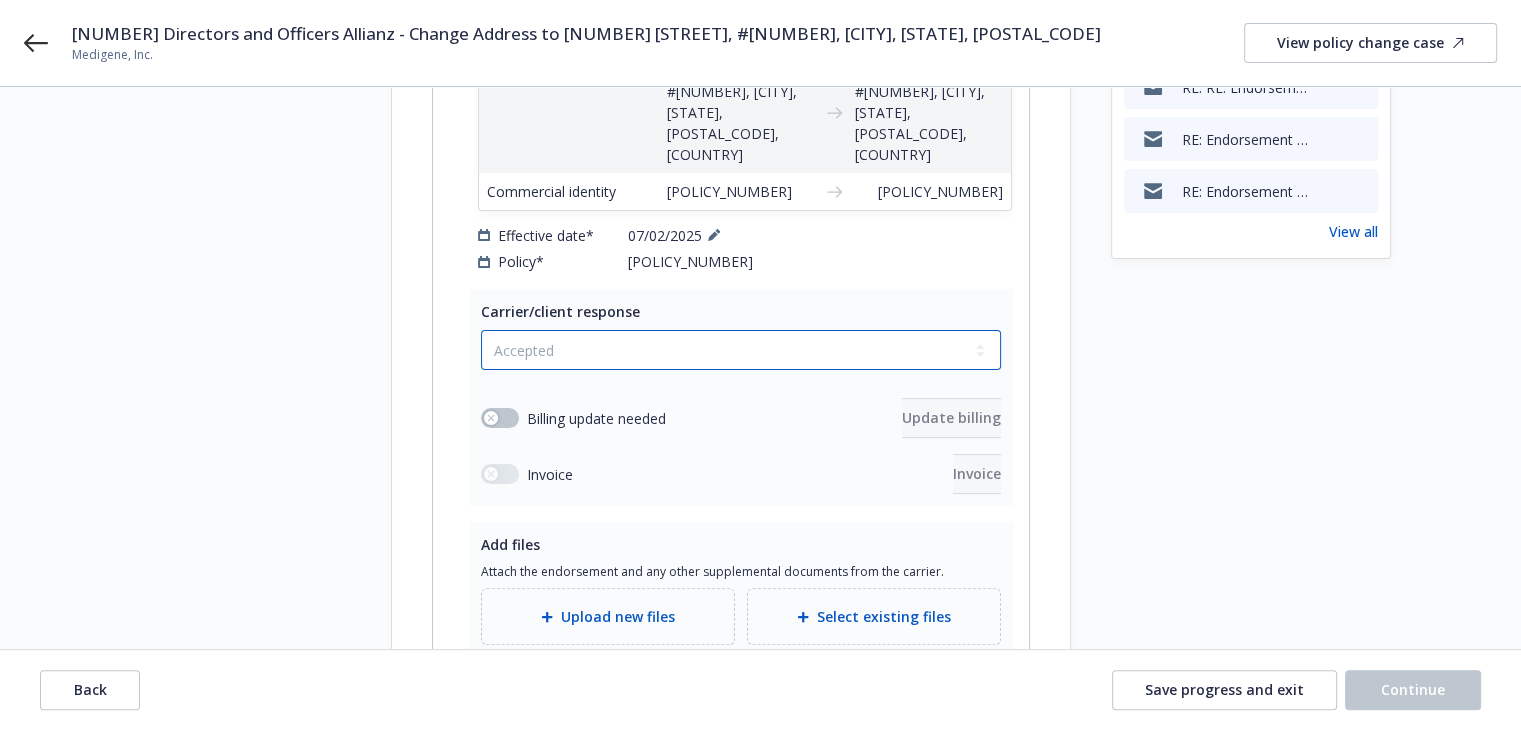 click on "Select a carrier response Accepted Accepted with revision No endorsement needed Declined by carrier Rejected by client" at bounding box center (741, 350) 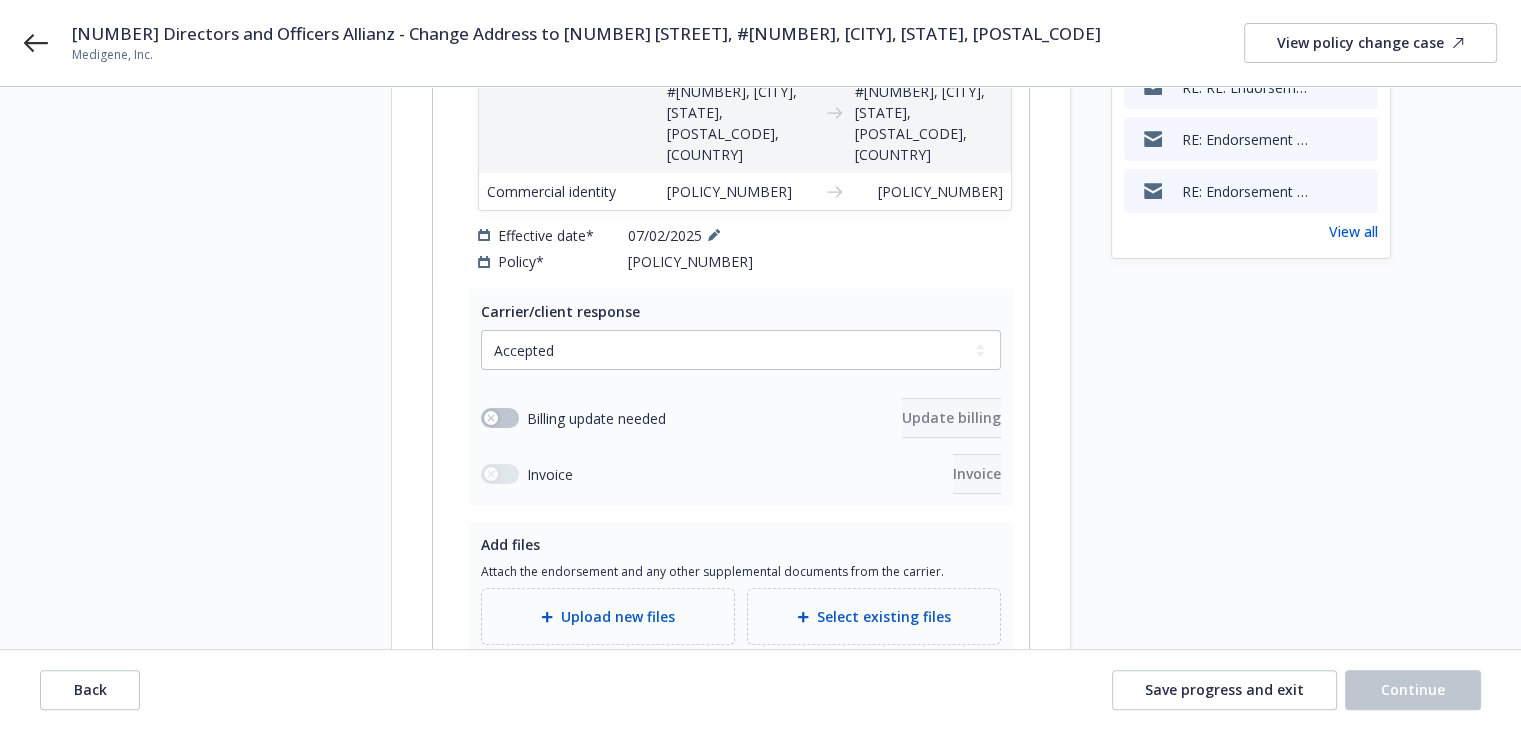 click on "Upload new files" at bounding box center [608, 616] 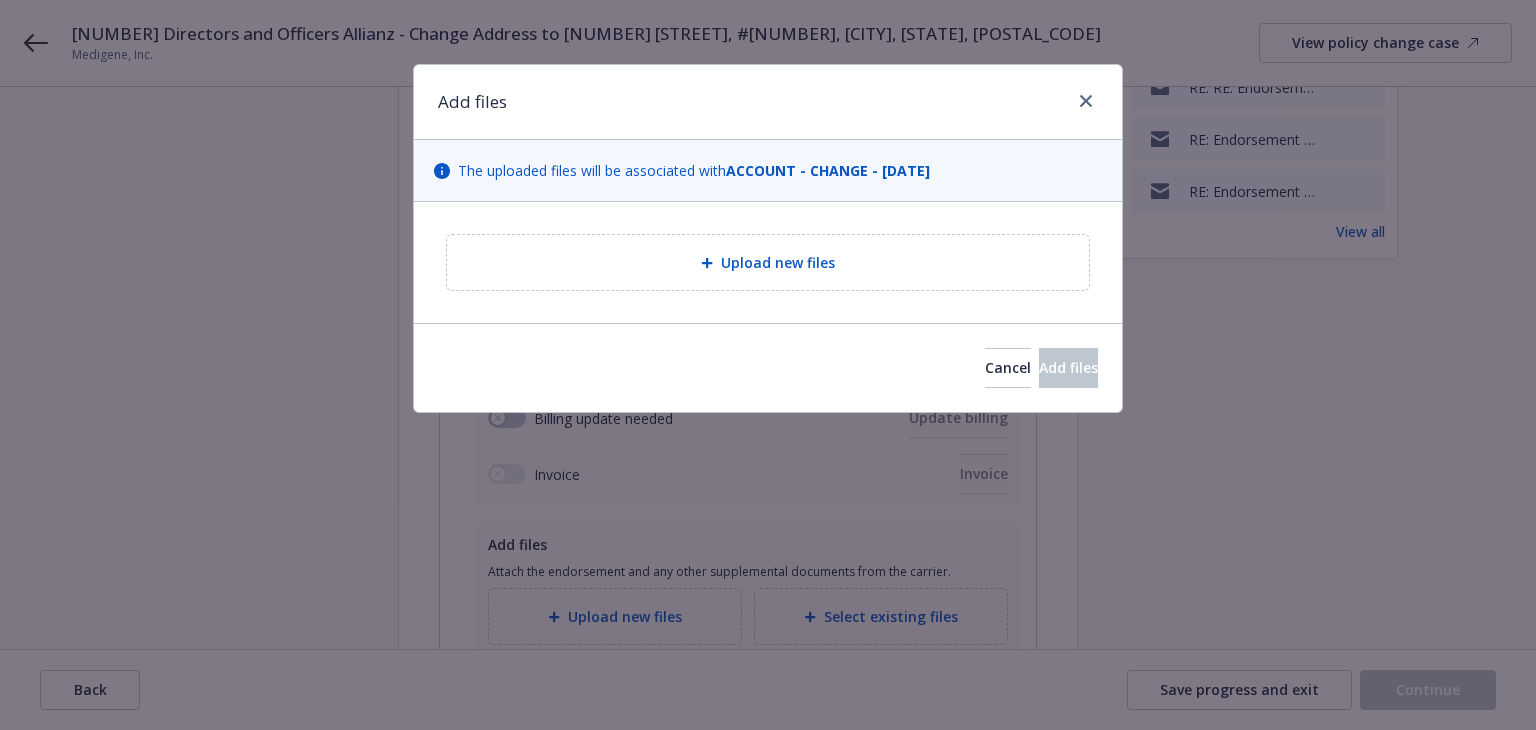 click on "Upload new files" at bounding box center (768, 262) 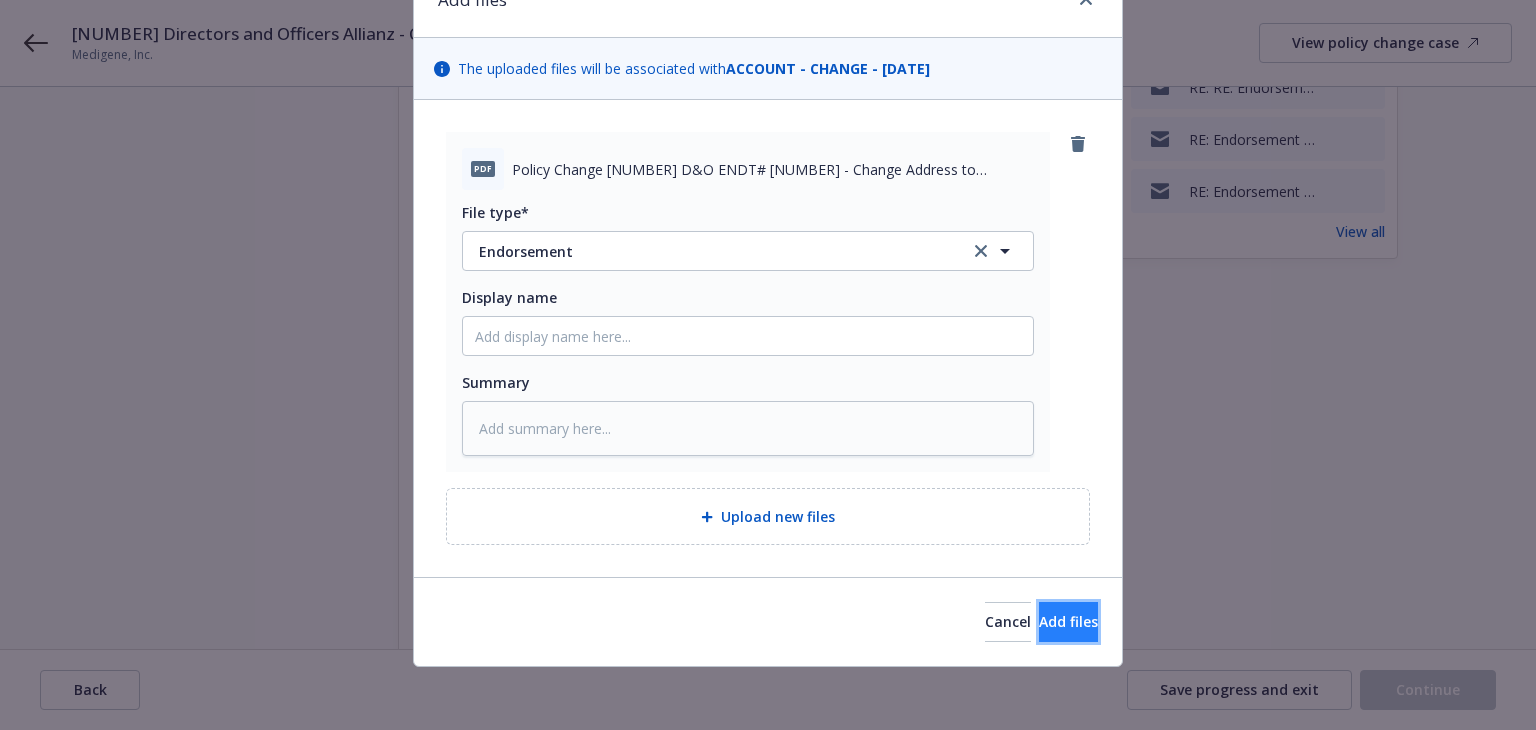 click on "Add files" at bounding box center (1068, 622) 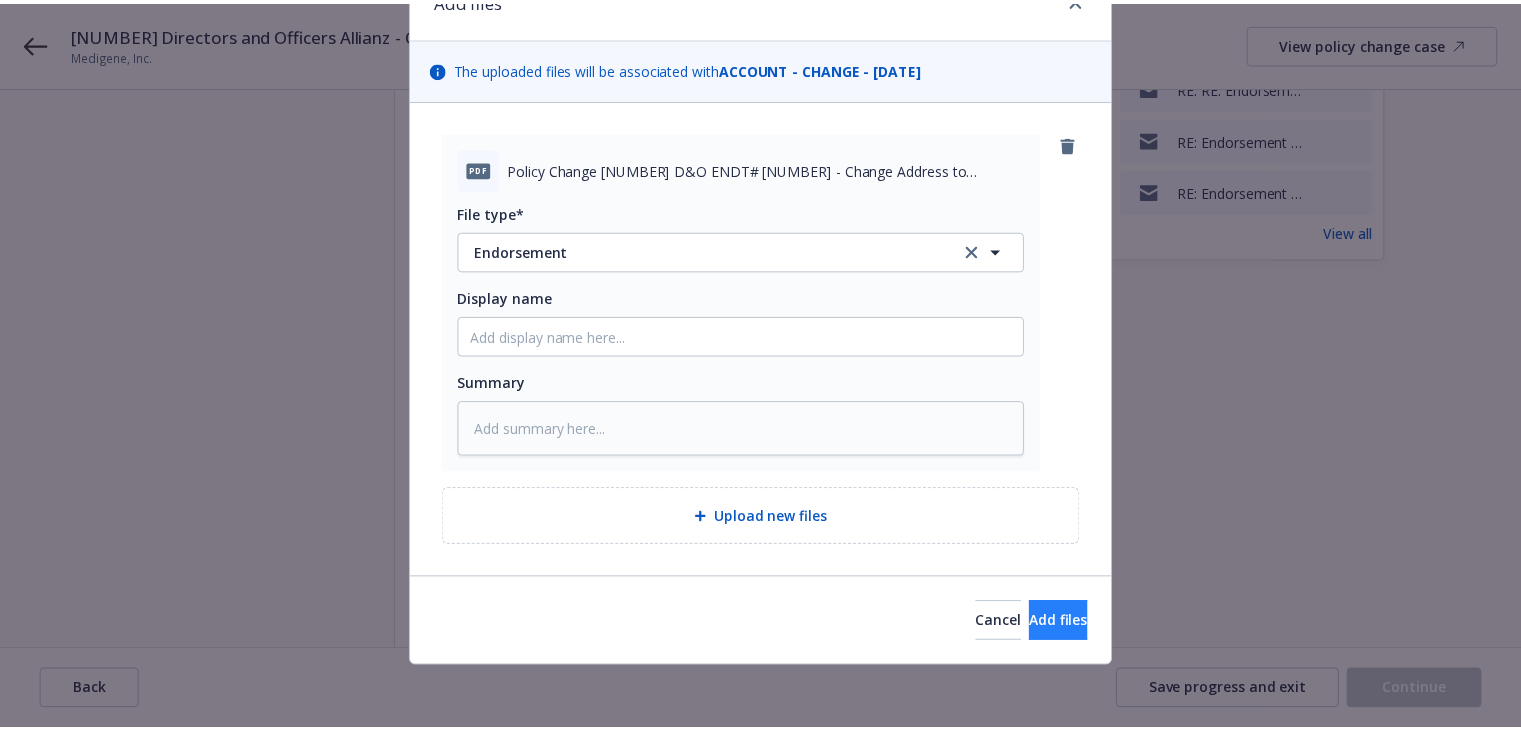 scroll, scrollTop: 29, scrollLeft: 0, axis: vertical 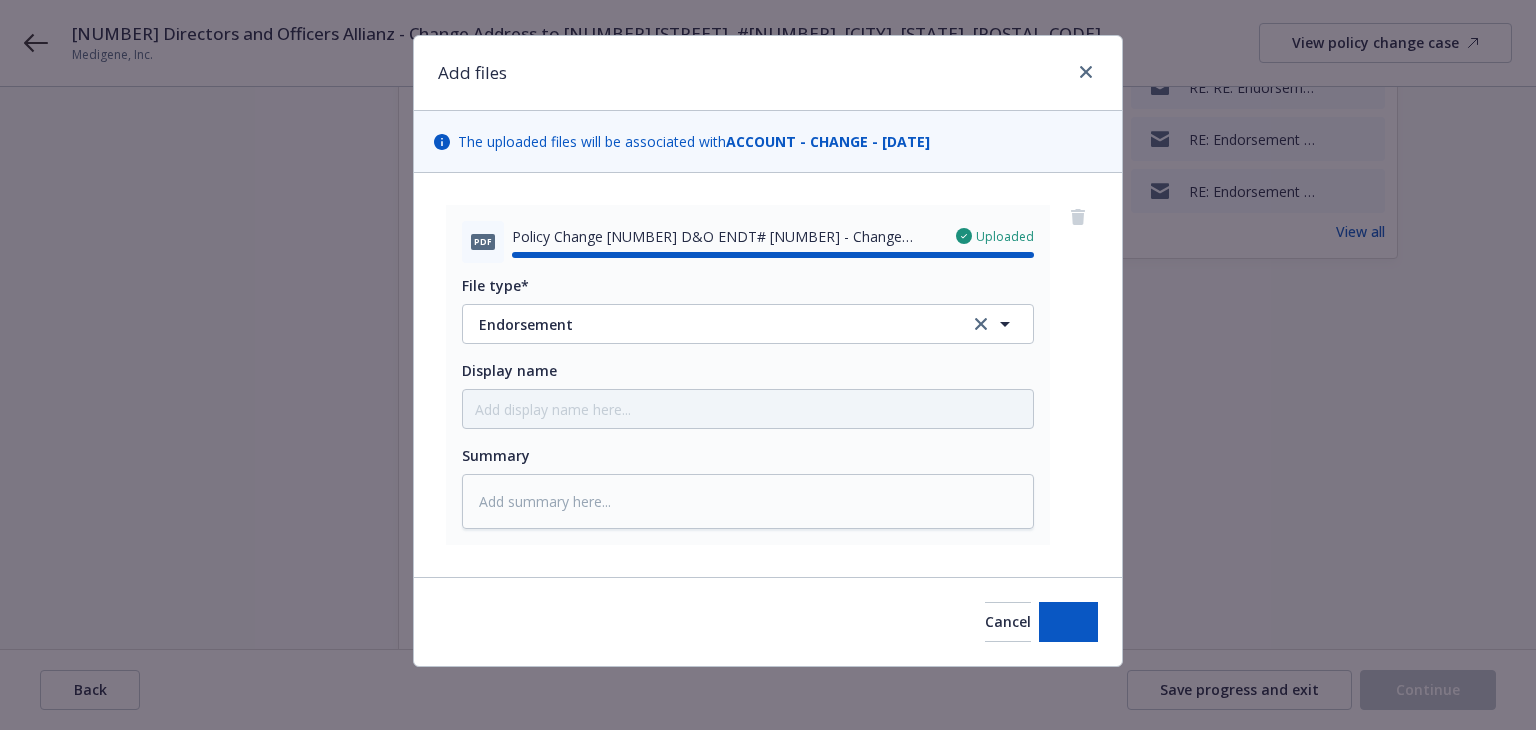 type on "x" 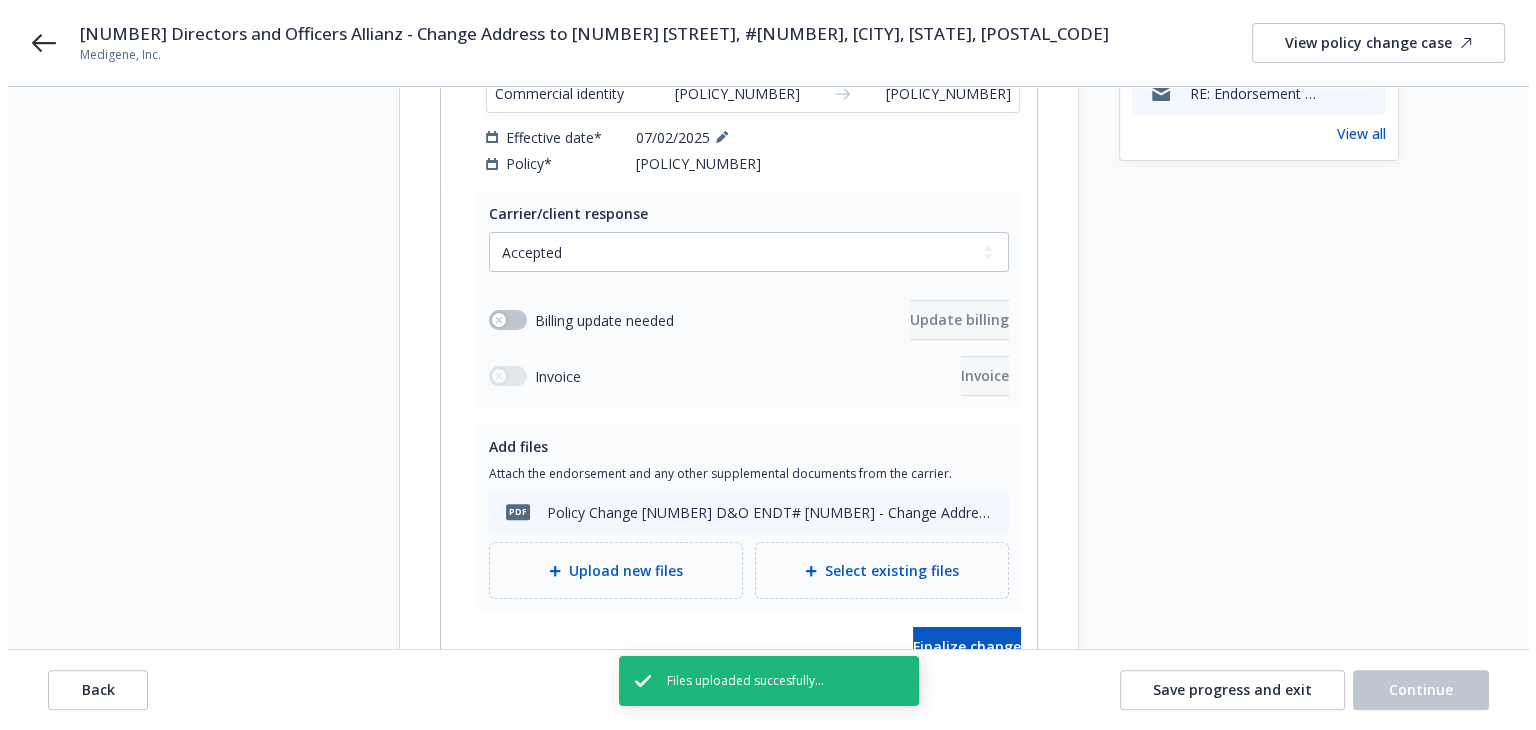 scroll, scrollTop: 577, scrollLeft: 0, axis: vertical 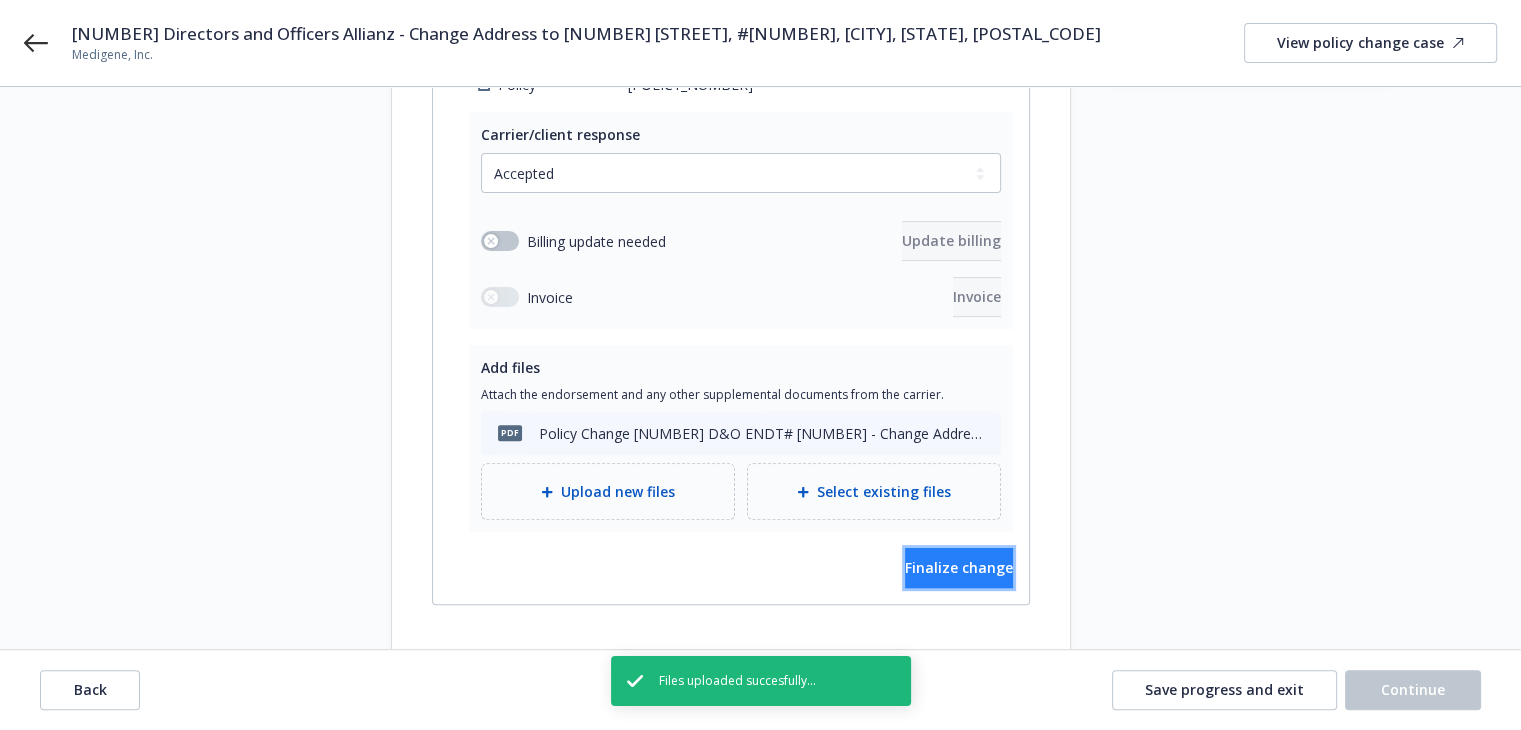 click on "Finalize change" at bounding box center (959, 567) 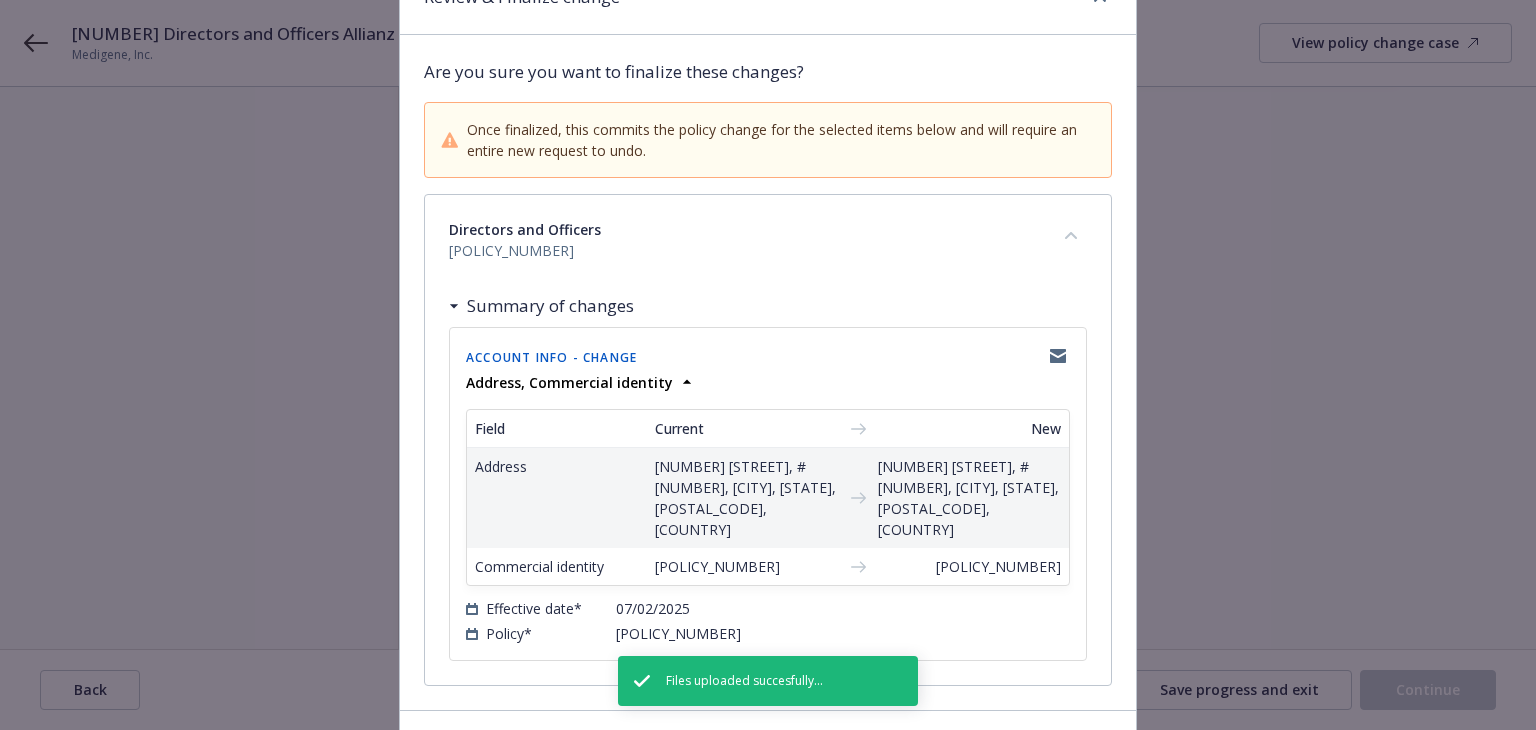 scroll, scrollTop: 216, scrollLeft: 0, axis: vertical 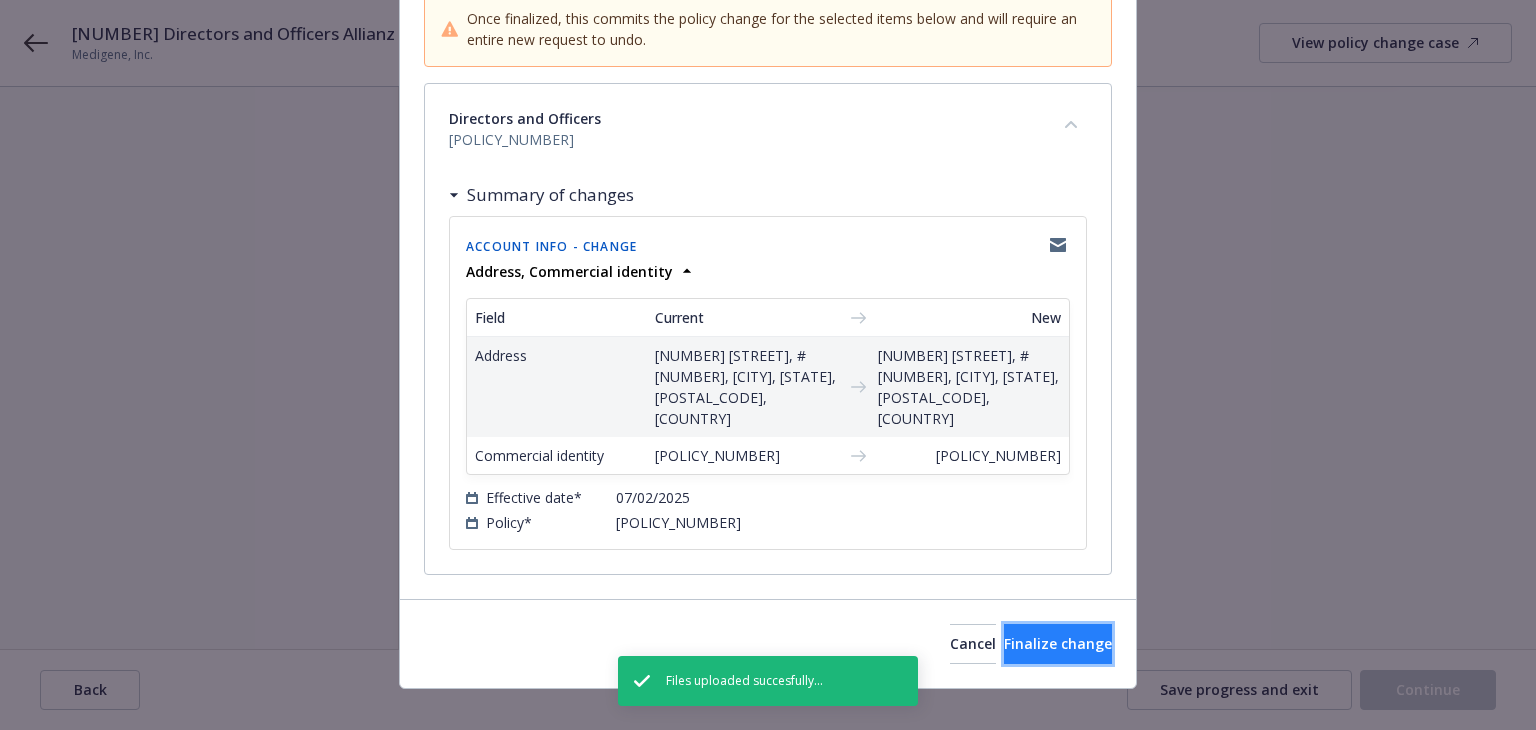 click on "Finalize change" at bounding box center (1058, 643) 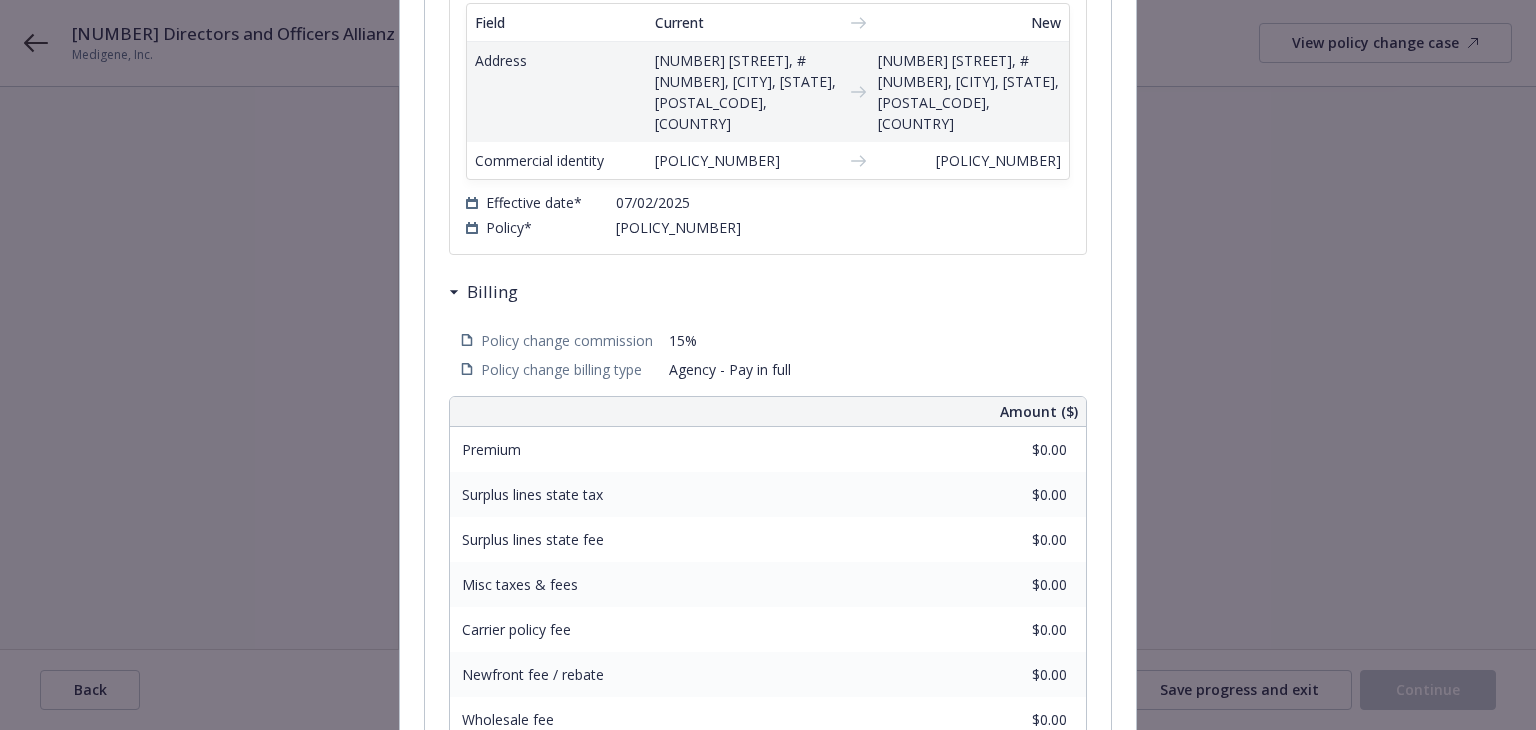 scroll, scrollTop: 716, scrollLeft: 0, axis: vertical 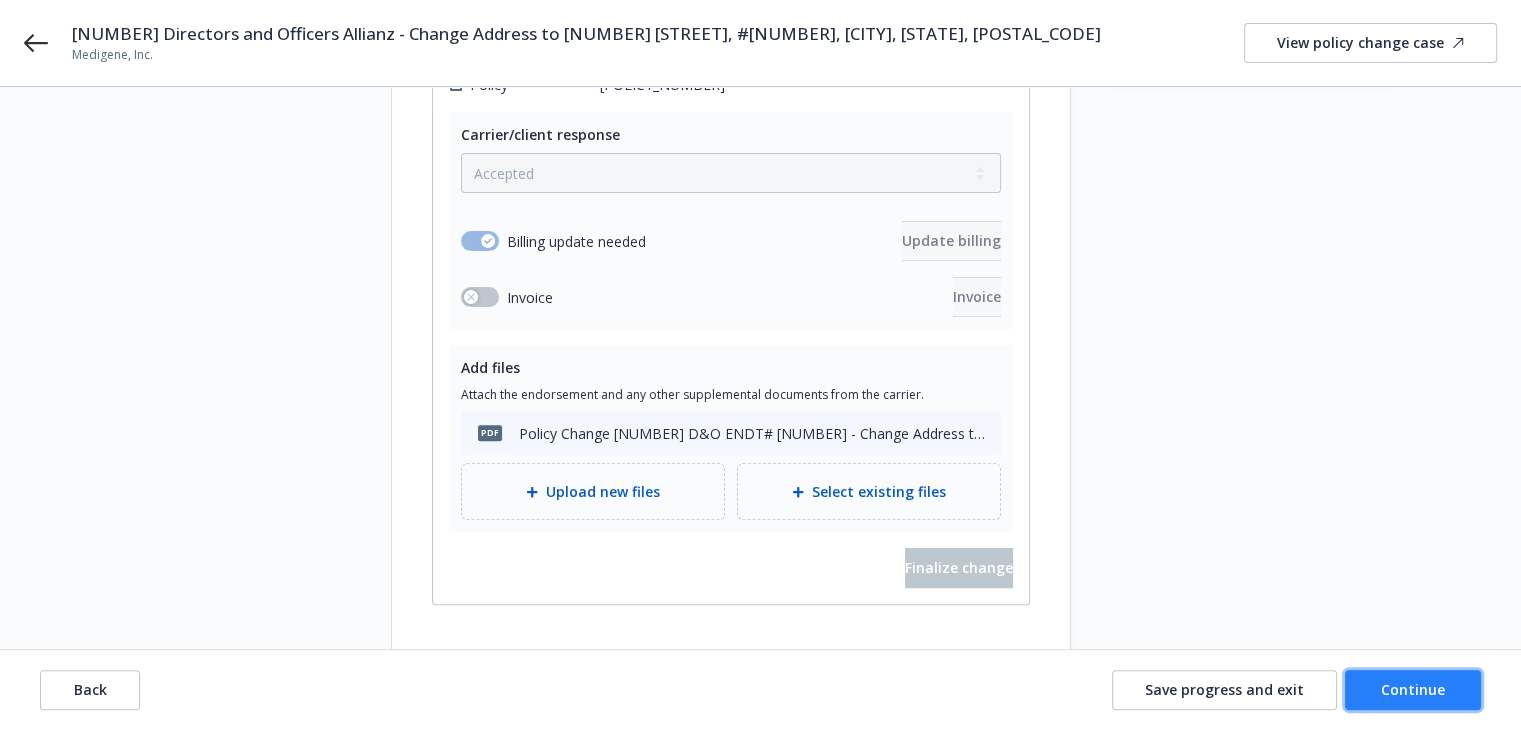 click on "Continue" at bounding box center [1413, 690] 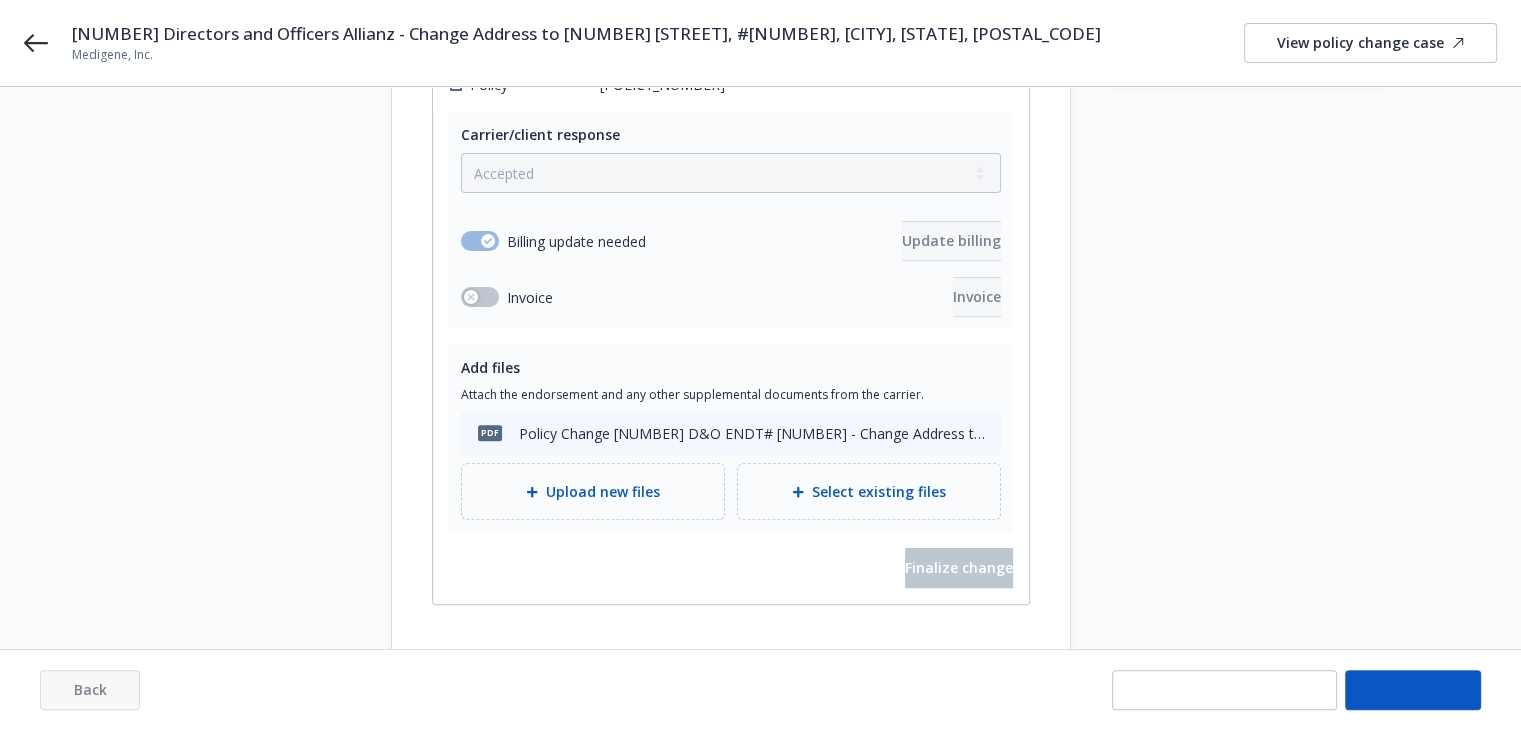 scroll, scrollTop: 167, scrollLeft: 0, axis: vertical 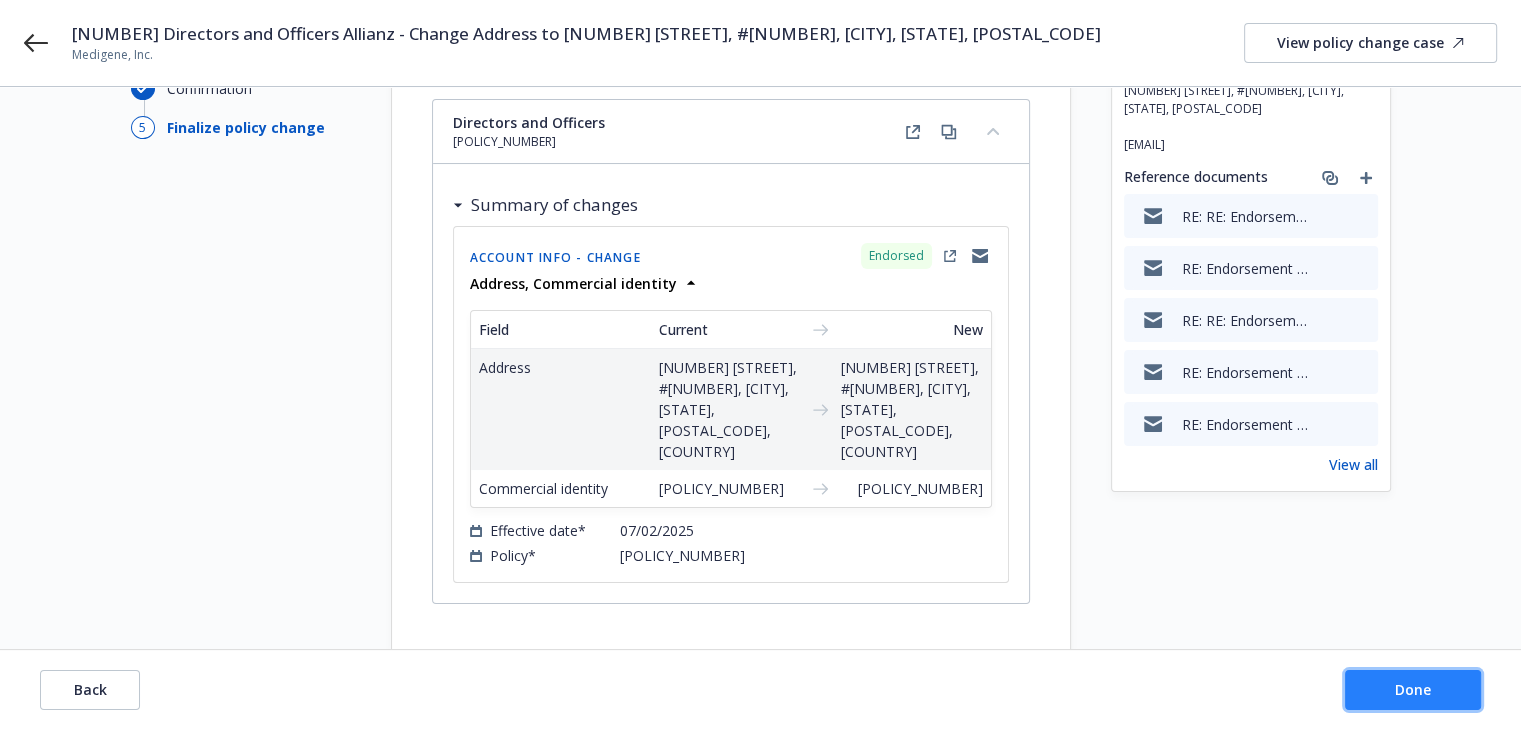 click on "Done" at bounding box center (1413, 689) 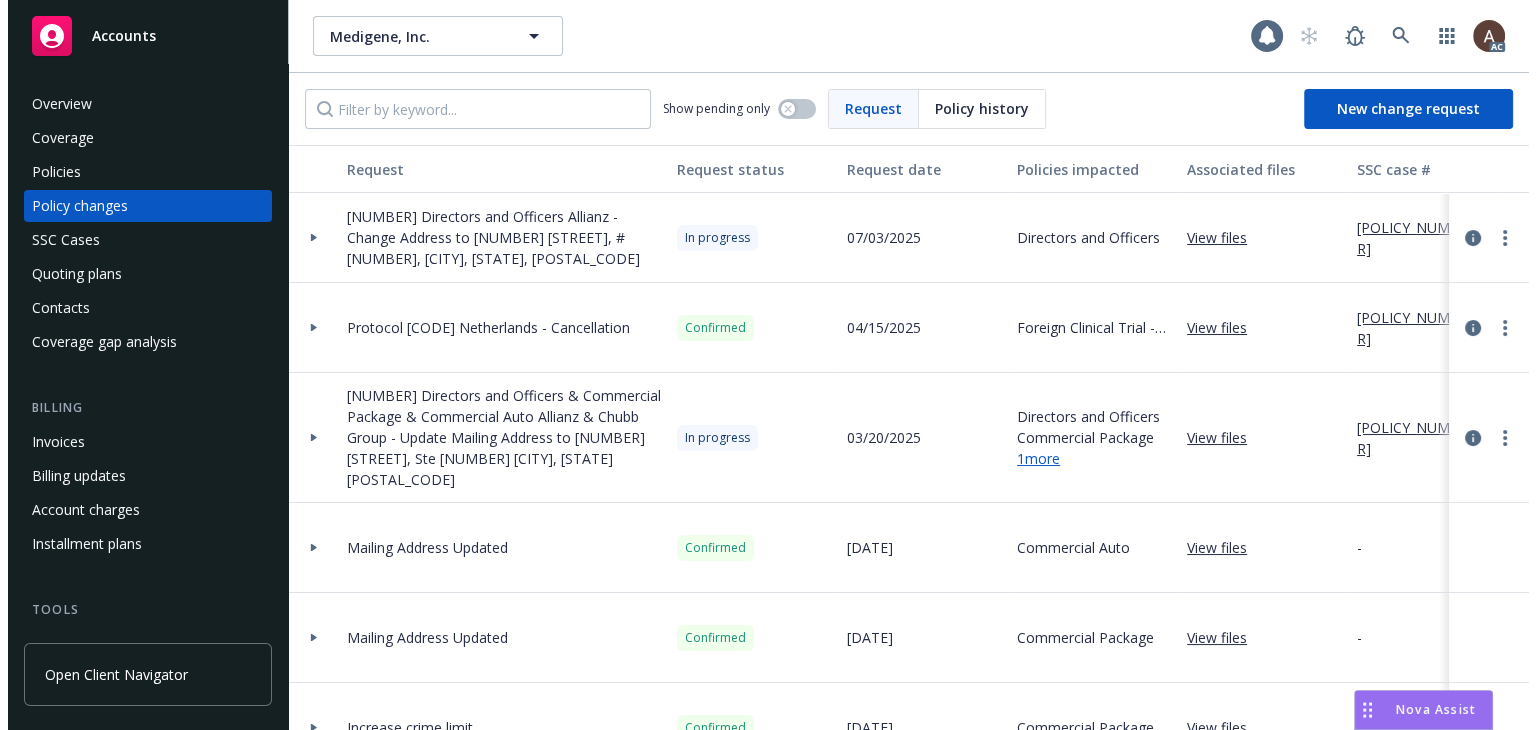 scroll, scrollTop: 0, scrollLeft: 0, axis: both 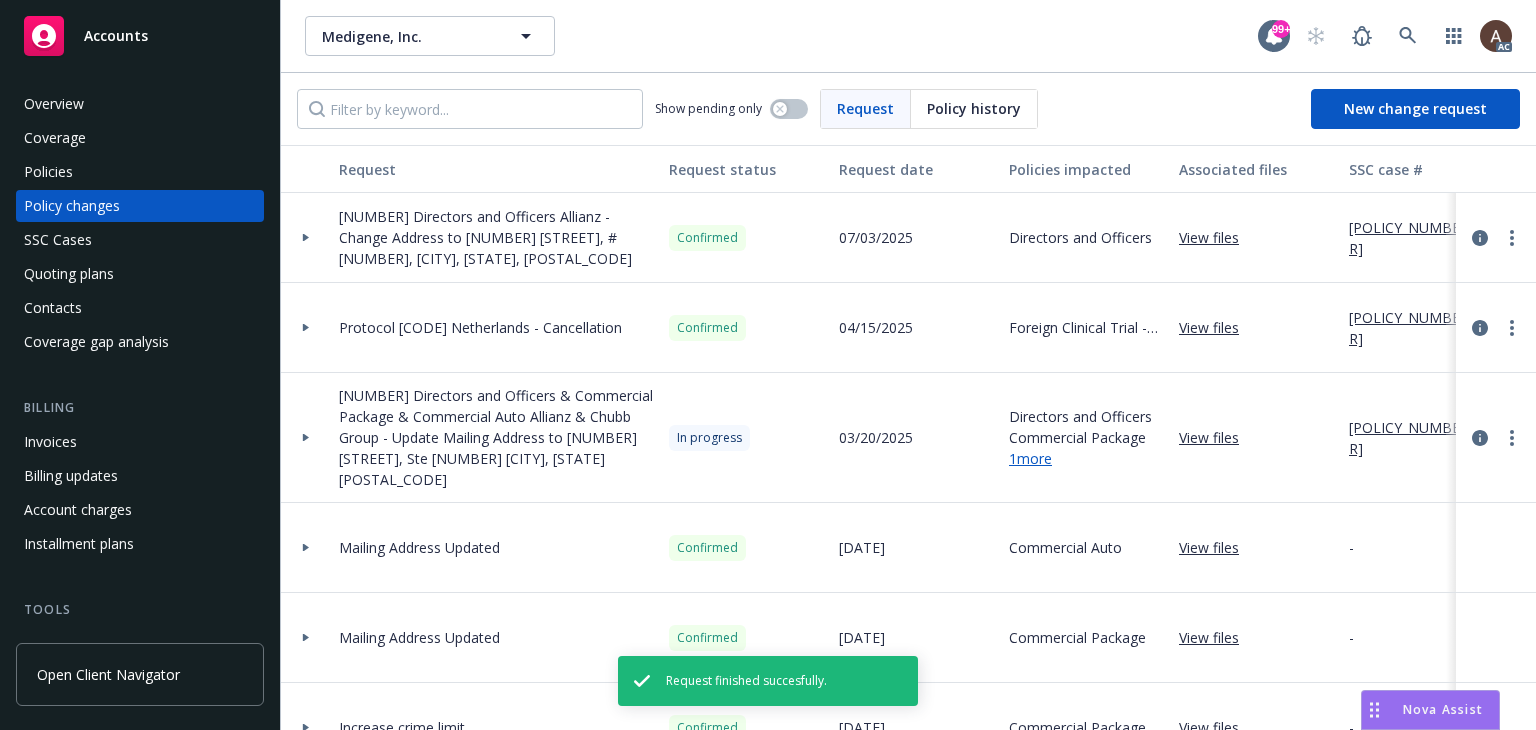 click 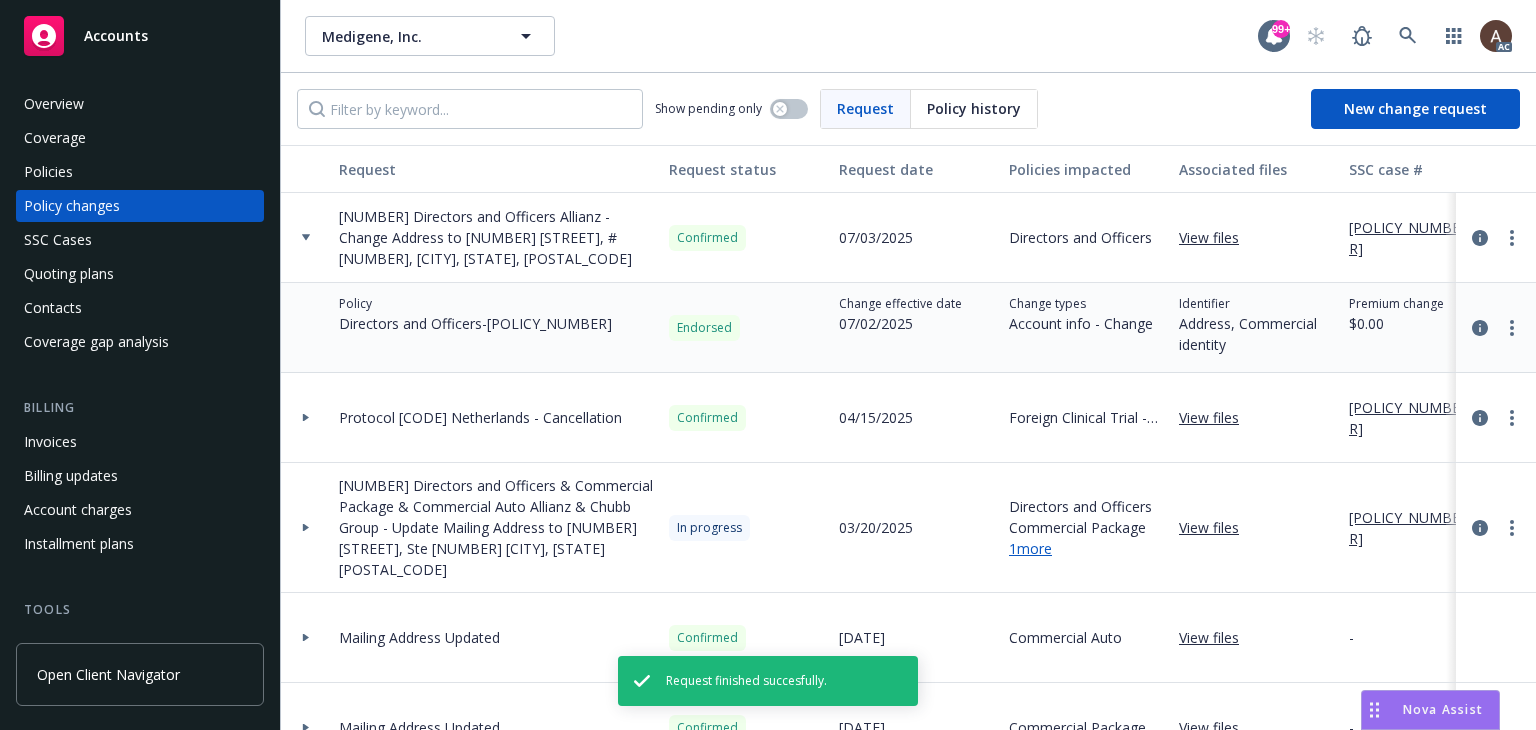 click on "Overview" at bounding box center [140, 104] 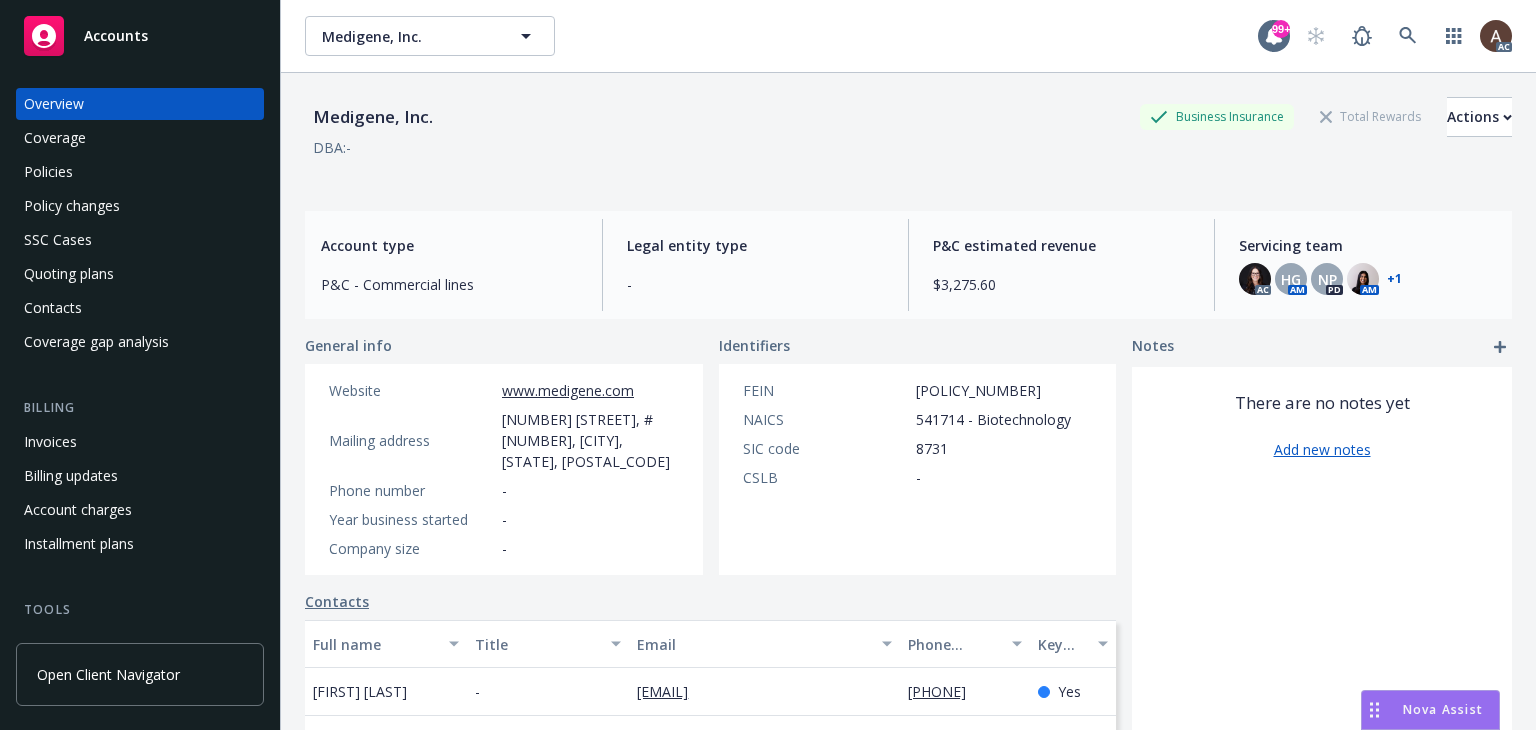 click on "Policies" at bounding box center (140, 172) 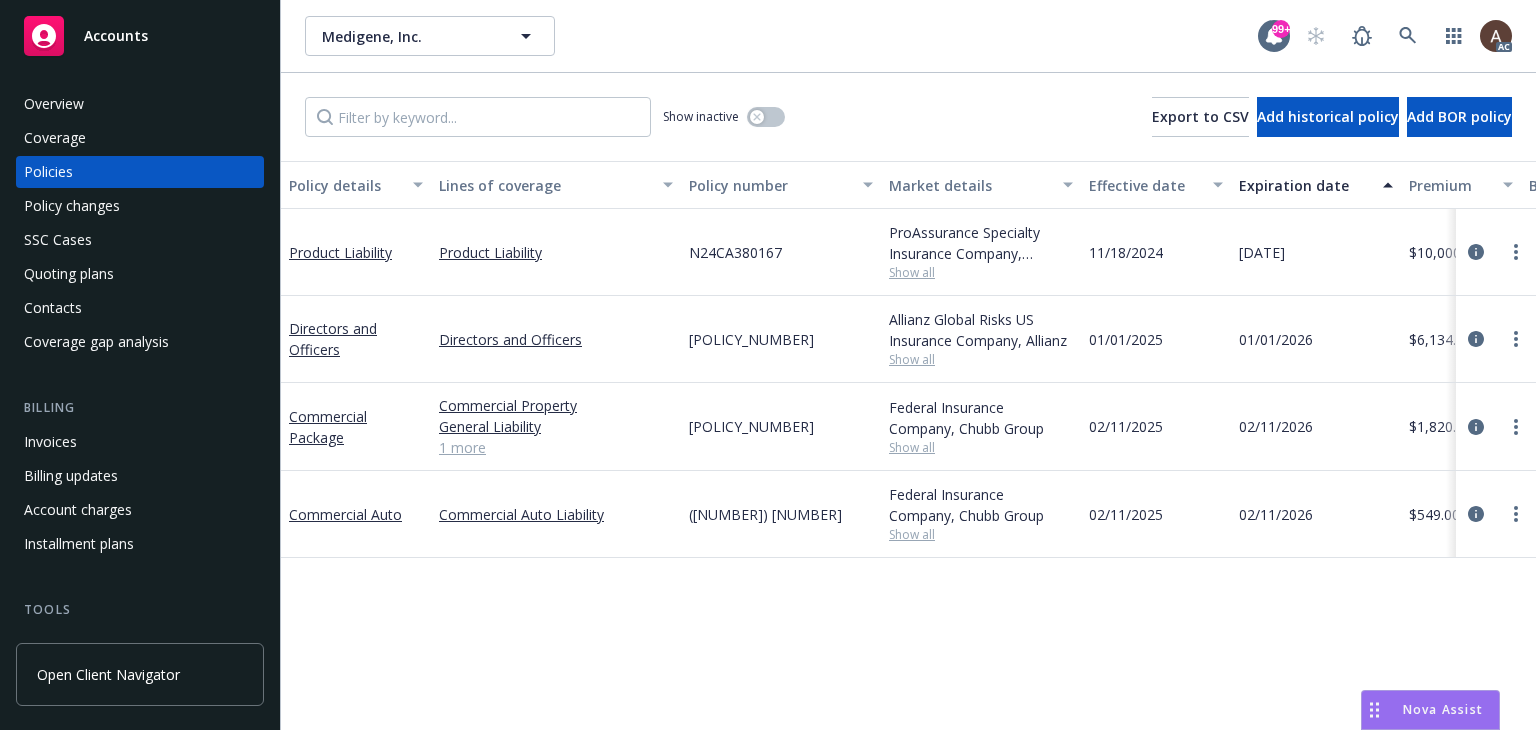 click on "Policy details Lines of coverage Policy number Market details Effective date Expiration date Premium Billing method Stage Status Service team leaders Product Liability Product Liability [POLICY_NUMBER] ProAssurance Specialty Insurance Company, Medmarc Show all [DATE] [DATE] [PRICE] Agency - Pay in full New Active [FIRST] [LAST] AC [FIRST] [LAST] AM 1 more Directors and Officers Directors and Officers [POLICY_NUMBER] Allianz Global Risks US Insurance Company, Allianz Show all [DATE] [DATE] [PRICE] Agency - Pay in full Renewal Active [FIRST] [LAST] AC [FIRST] [LAST] AM 1 more Commercial Package Commercial Property General Liability Crime 1 more [POLICY_NUMBER] Federal Insurance Company, Chubb Group Show all [DATE] [DATE] [PRICE] Direct Renewal Active [FIRST] [LAST] AC [FIRST] [LAST] AM 1 more Commercial Auto Commercial Auto Liability ([NUMBER]) [NUMBER] Federal Insurance Company, Chubb Group Show all [DATE] [DATE] [PRICE] Direct Renewal Active [FIRST] [LAST] AC [FIRST] [LAST] AM 1 more" at bounding box center (908, 445) 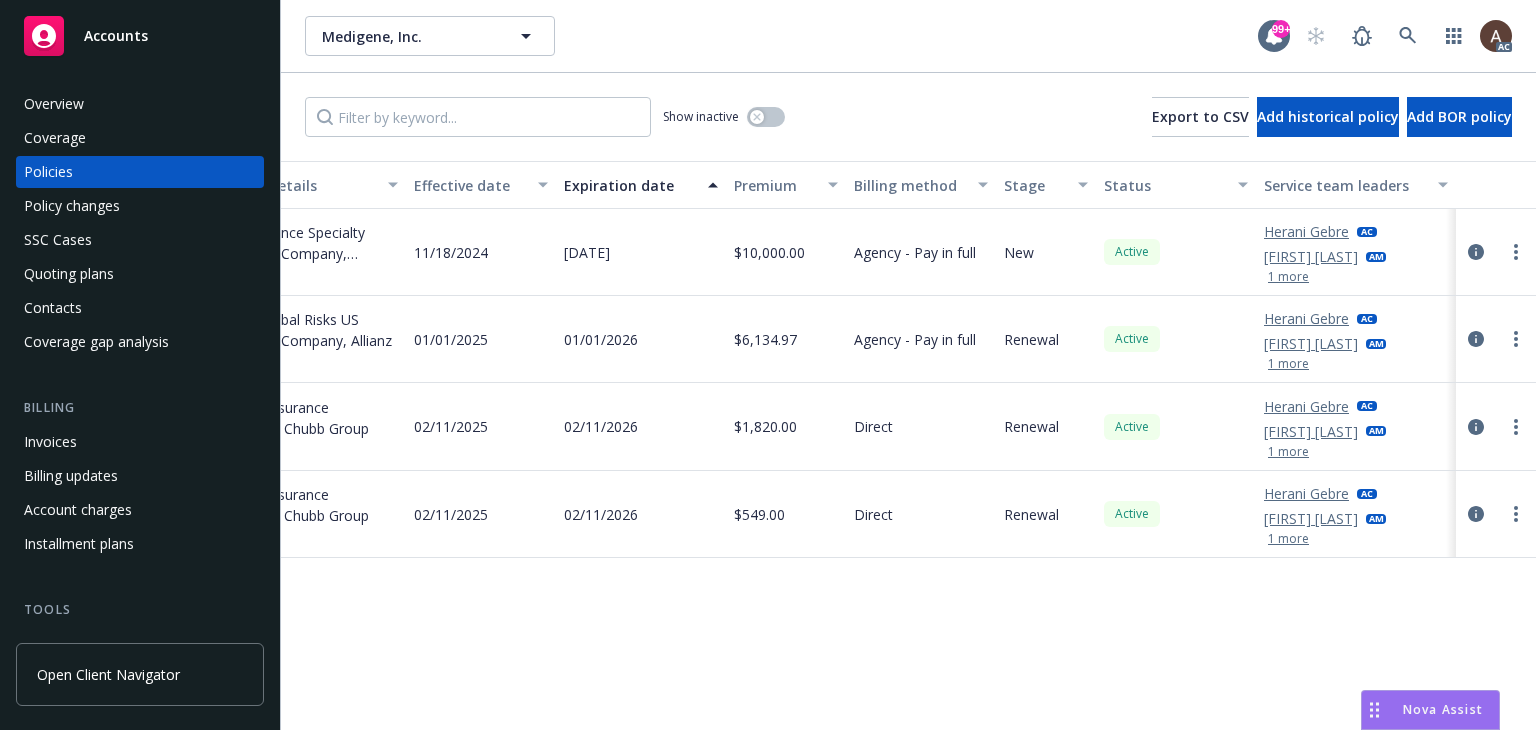 click on "Policy details Lines of coverage Policy number Market details Effective date Expiration date Premium Billing method Stage Status Service team leaders Product Liability Product Liability [POLICY_NUMBER] ProAssurance Specialty Insurance Company, Medmarc Show all [DATE] [DATE] [PRICE] Agency - Pay in full New Active [FIRST] [LAST] AC [FIRST] [LAST] AM 1 more Directors and Officers Directors and Officers [POLICY_NUMBER] Allianz Global Risks US Insurance Company, Allianz Show all [DATE] [DATE] [PRICE] Agency - Pay in full Renewal Active [FIRST] [LAST] AC [FIRST] [LAST] AM 1 more Commercial Package Commercial Property General Liability Crime 1 more [POLICY_NUMBER] Federal Insurance Company, Chubb Group Show all [DATE] [DATE] [PRICE] Direct Renewal Active [FIRST] [LAST] AC [FIRST] [LAST] AM 1 more Commercial Auto Commercial Auto Liability ([NUMBER]) [NUMBER] Federal Insurance Company, Chubb Group Show all [DATE] [DATE] [PRICE] Direct Renewal Active [FIRST] [LAST] AC [FIRST] [LAST] AM 1 more" at bounding box center [908, 445] 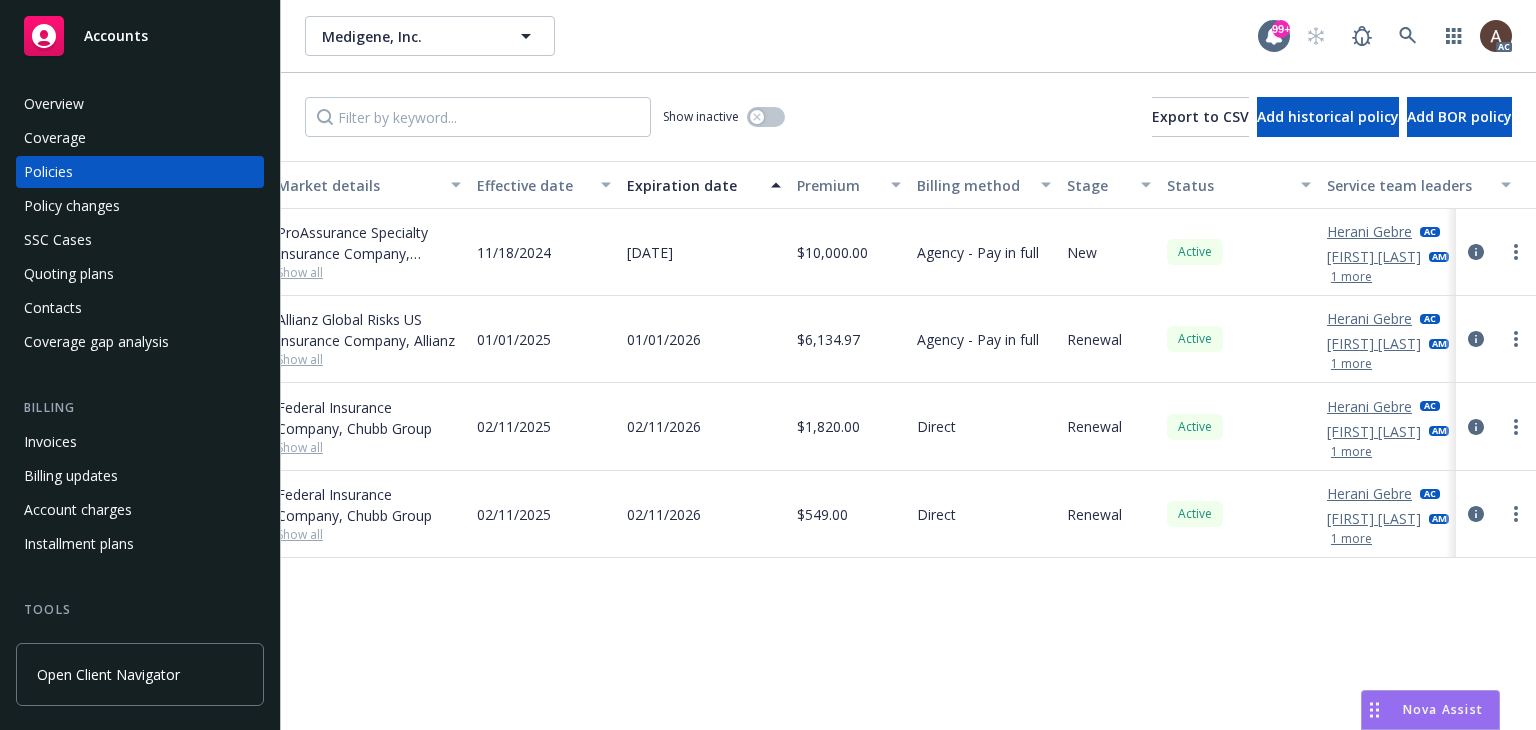 scroll, scrollTop: 0, scrollLeft: 675, axis: horizontal 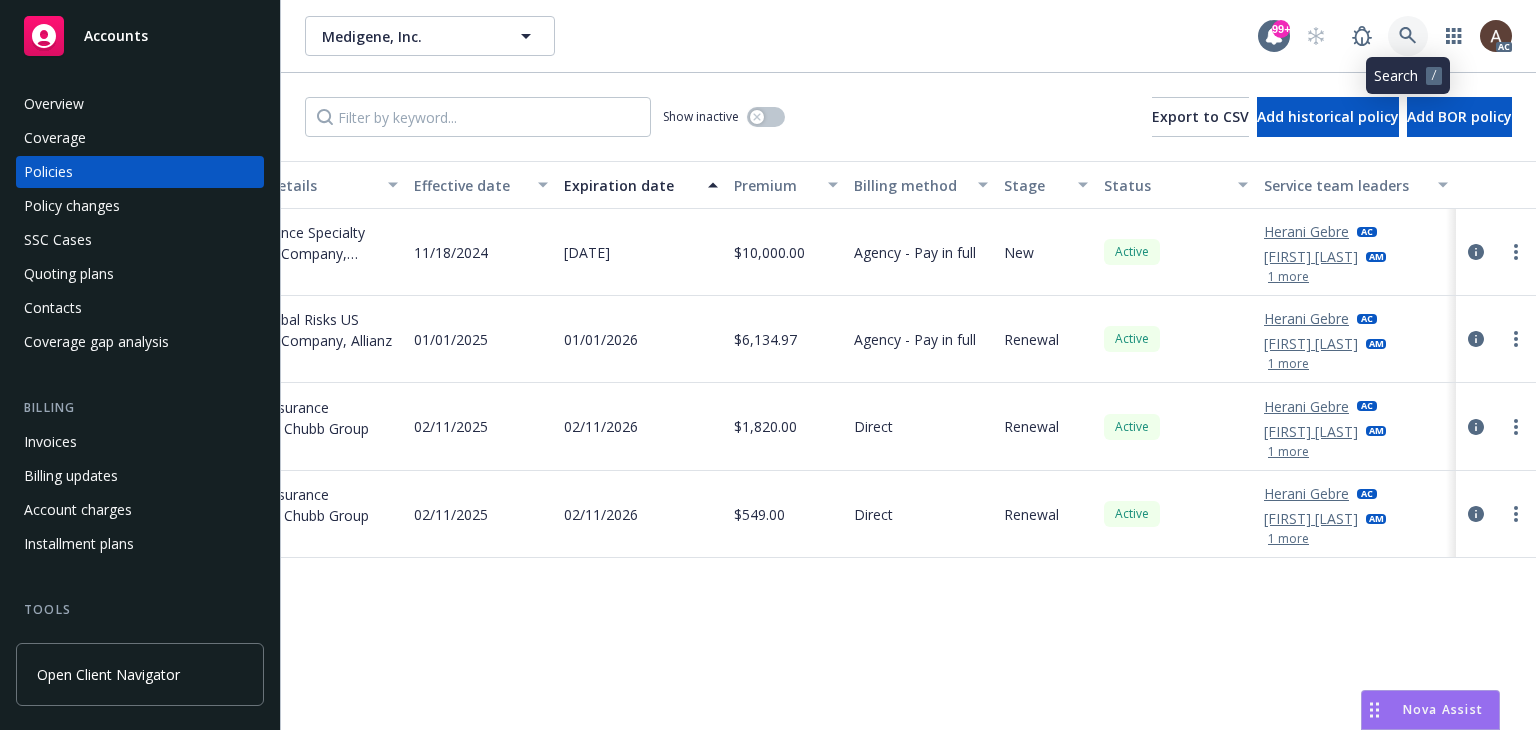 click 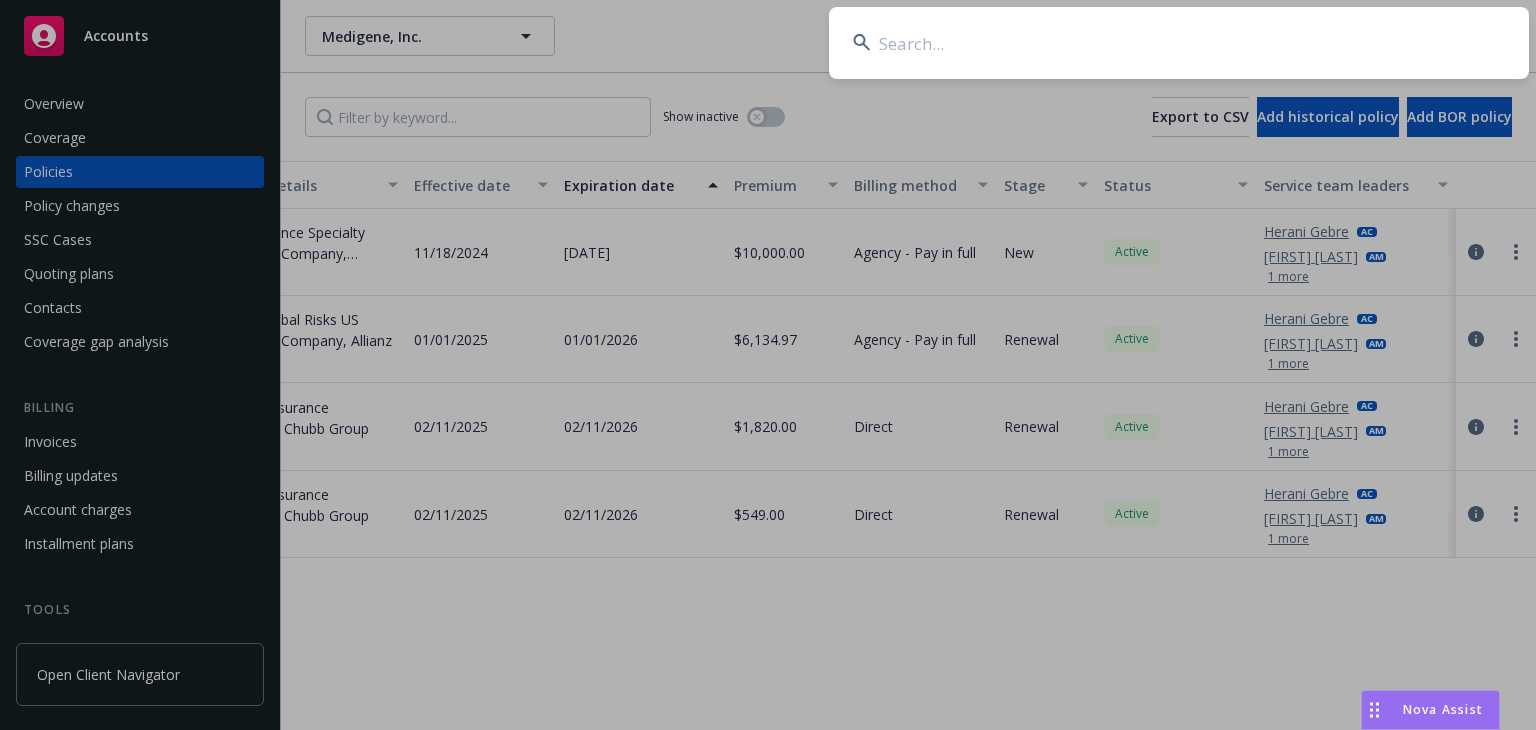 click at bounding box center (1179, 43) 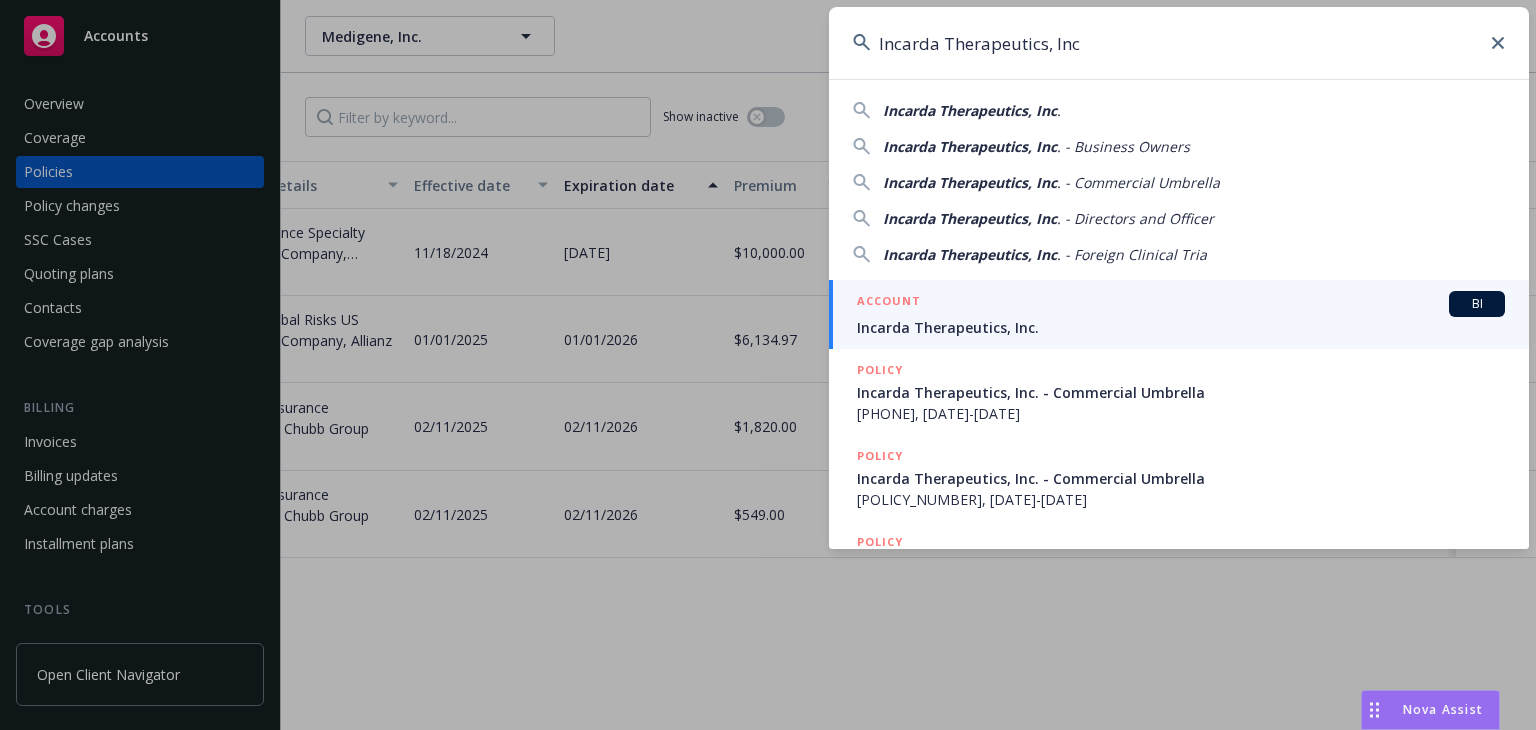 type on "Incarda Therapeutics, Inc" 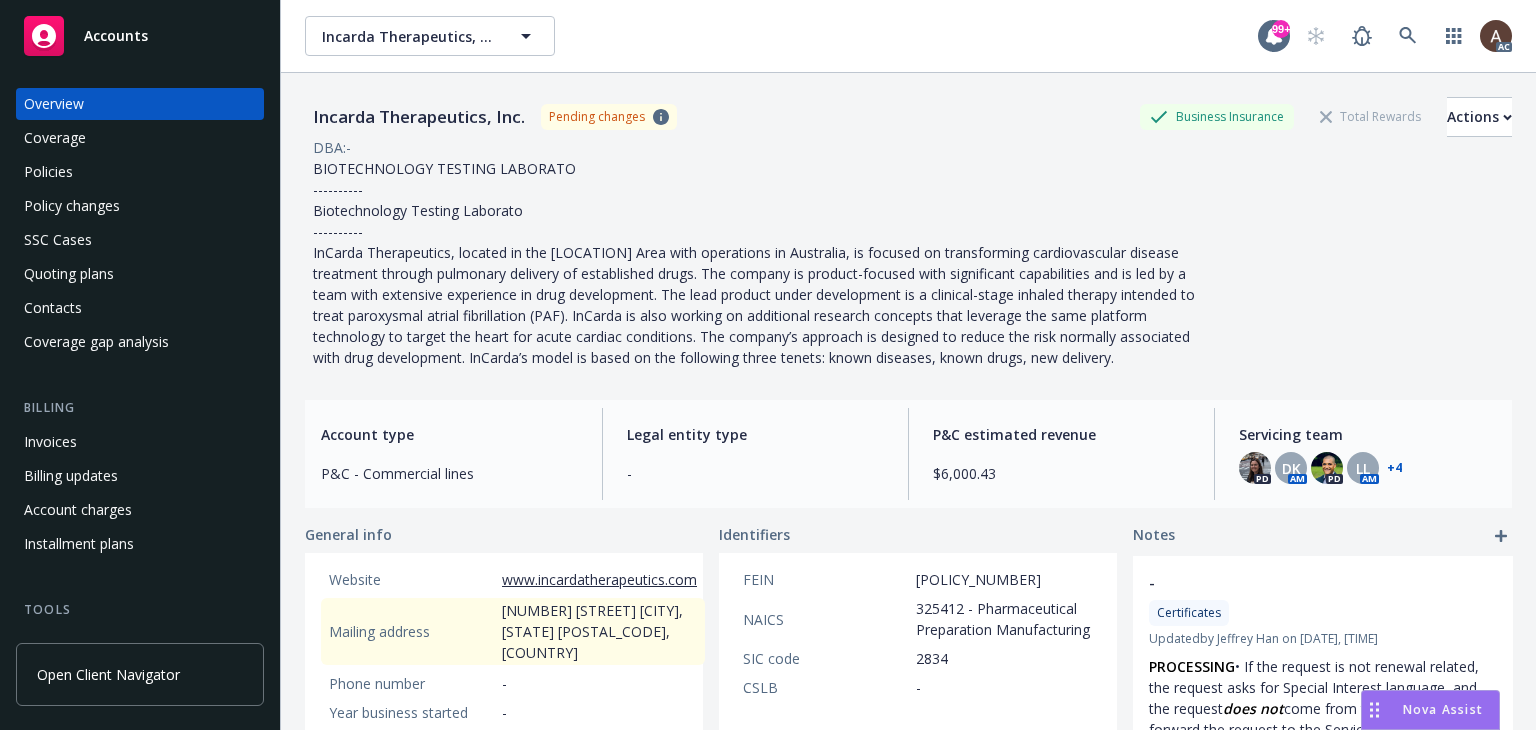 click on "Policy changes" at bounding box center [72, 206] 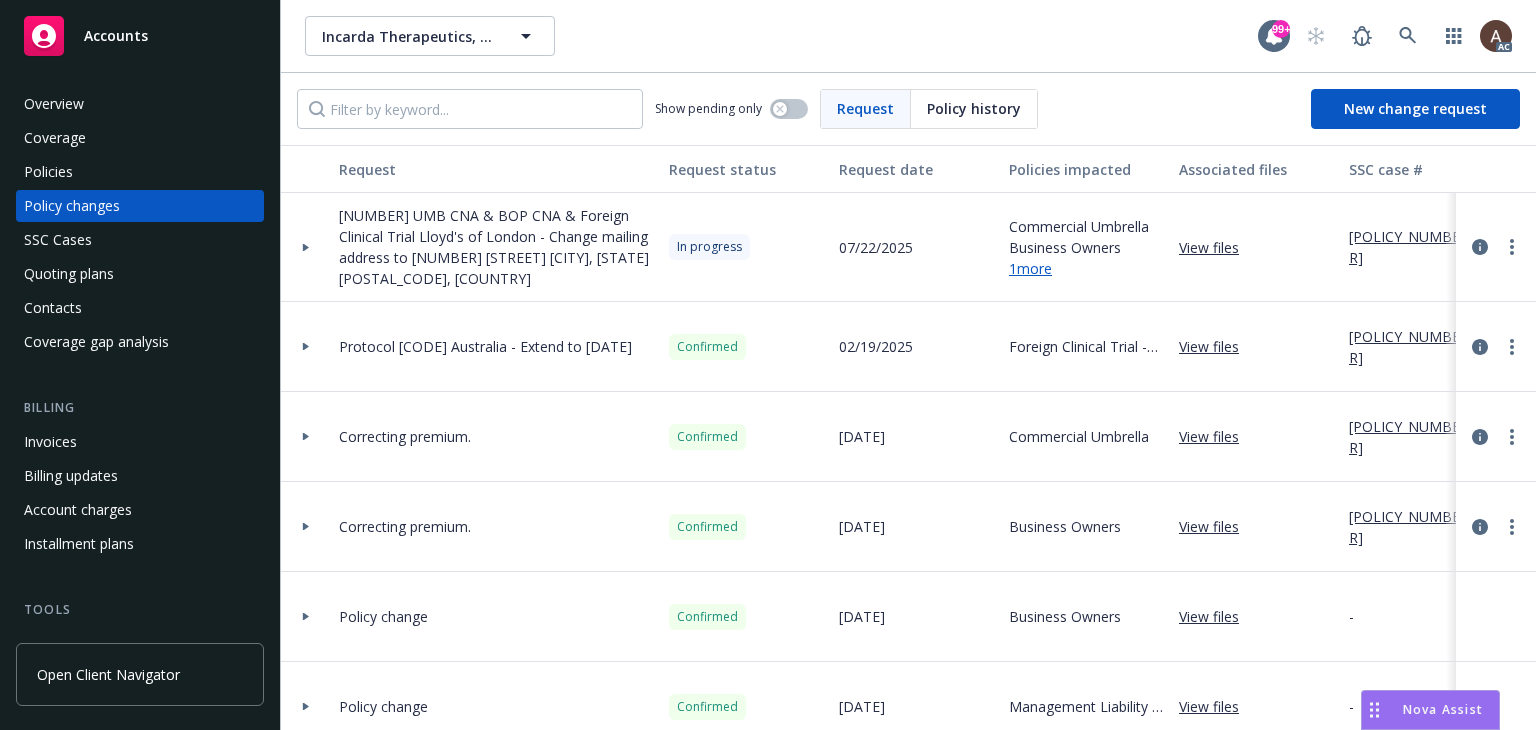 click 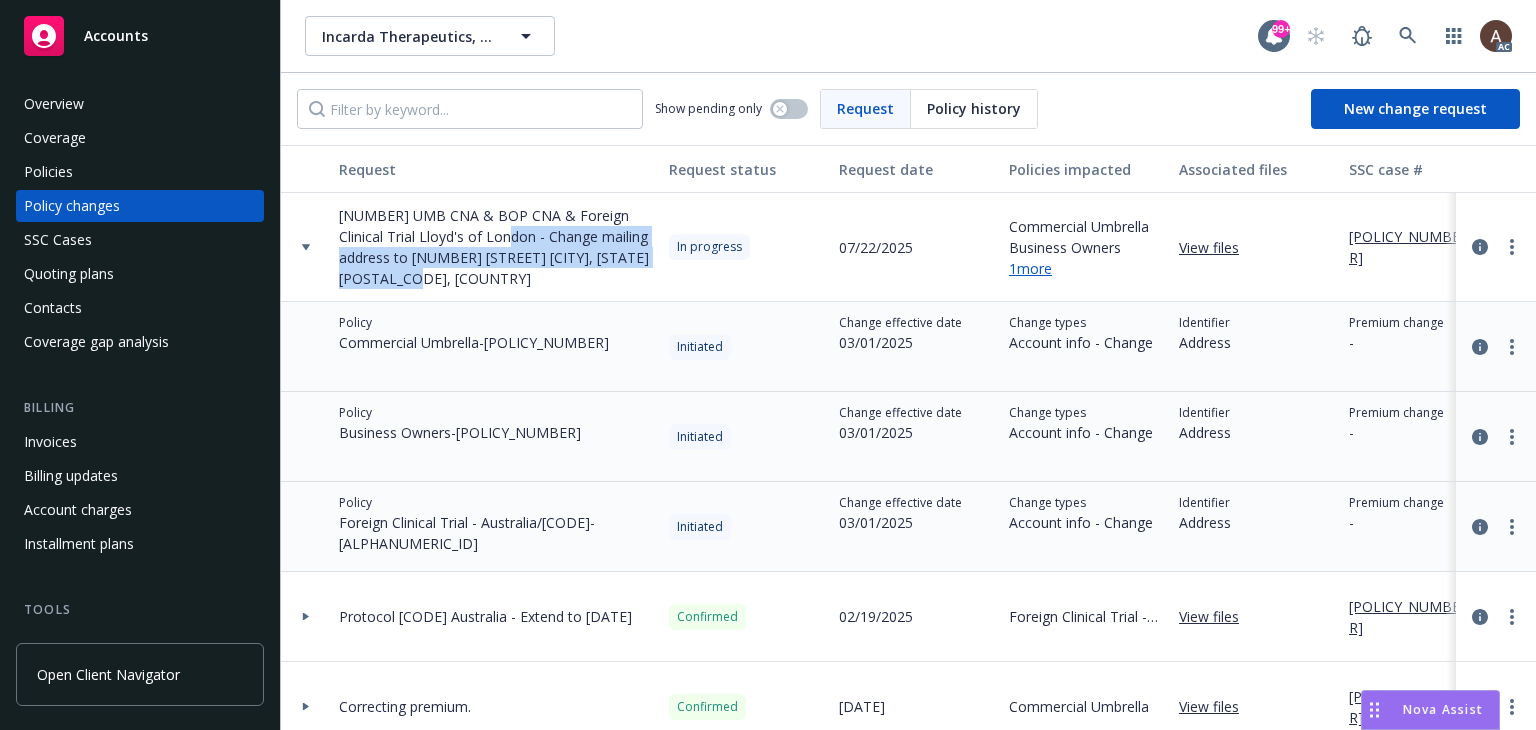 drag, startPoint x: 465, startPoint y: 237, endPoint x: 436, endPoint y: 275, distance: 47.801674 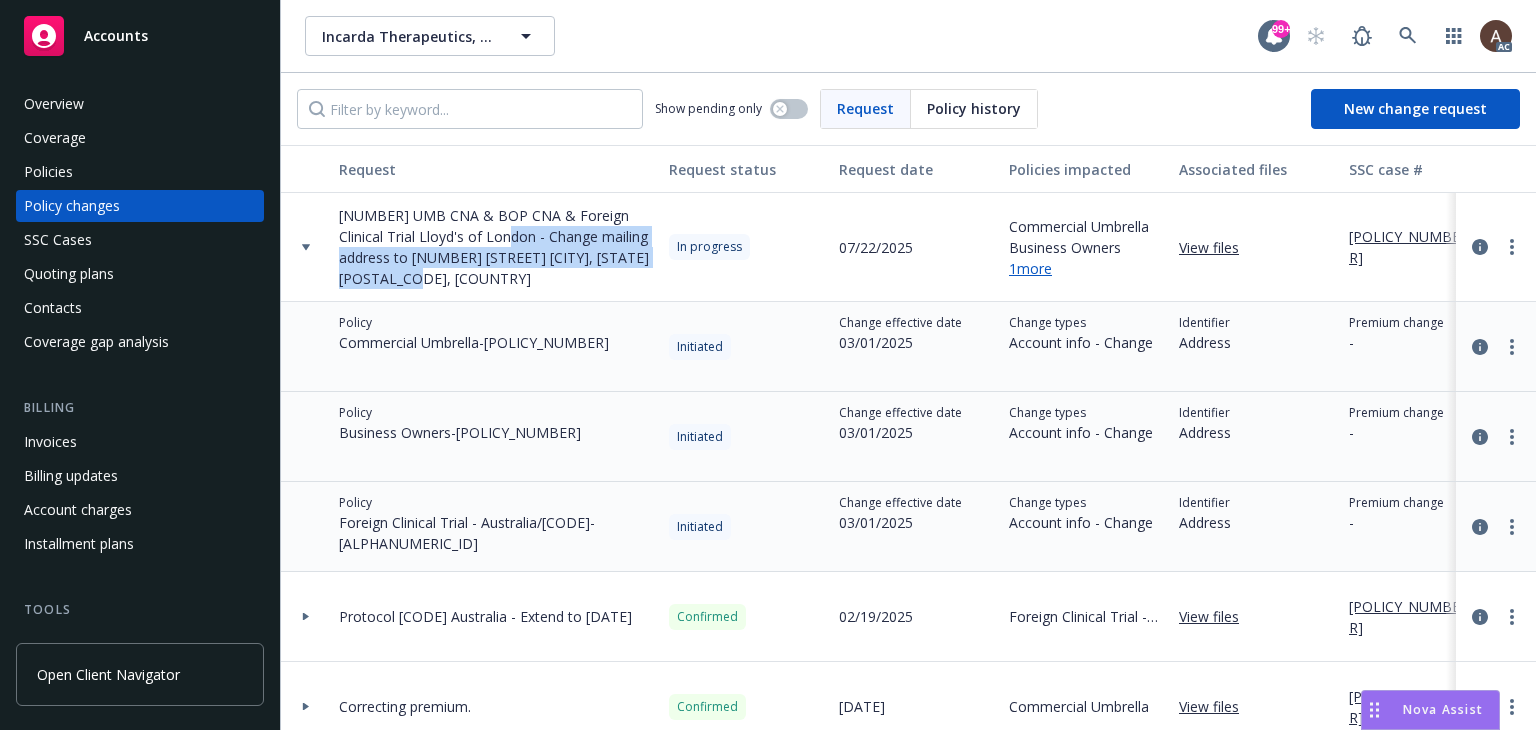 click on "[NUMBER] UMB CNA & BOP CNA & Foreign Clinical Trial Lloyd's of London - Change mailing address to [NUMBER] [STREET] [CITY], [STATE] [POSTAL_CODE], [COUNTRY]" at bounding box center [496, 247] 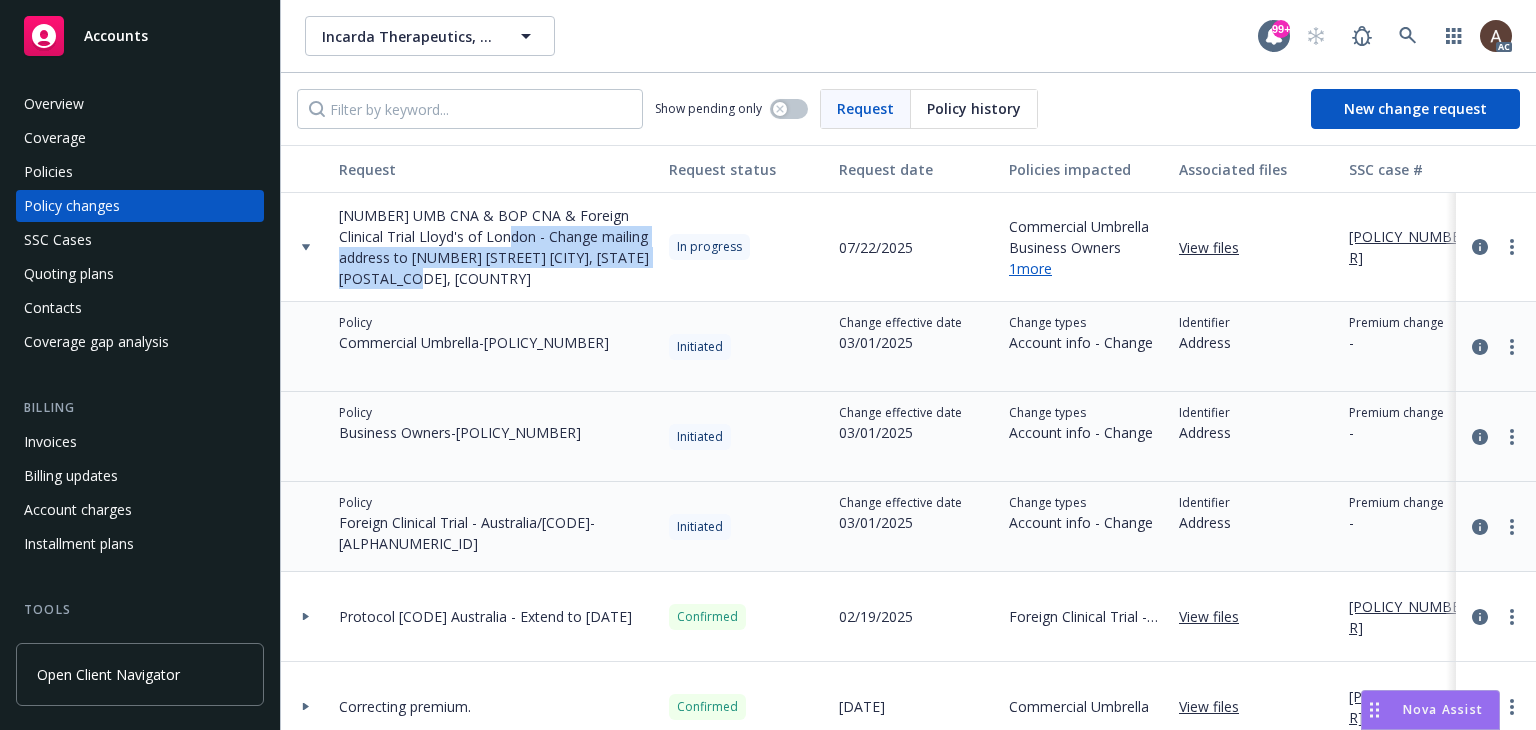 click on "[POLICY_NUMBER]" at bounding box center [1416, 247] 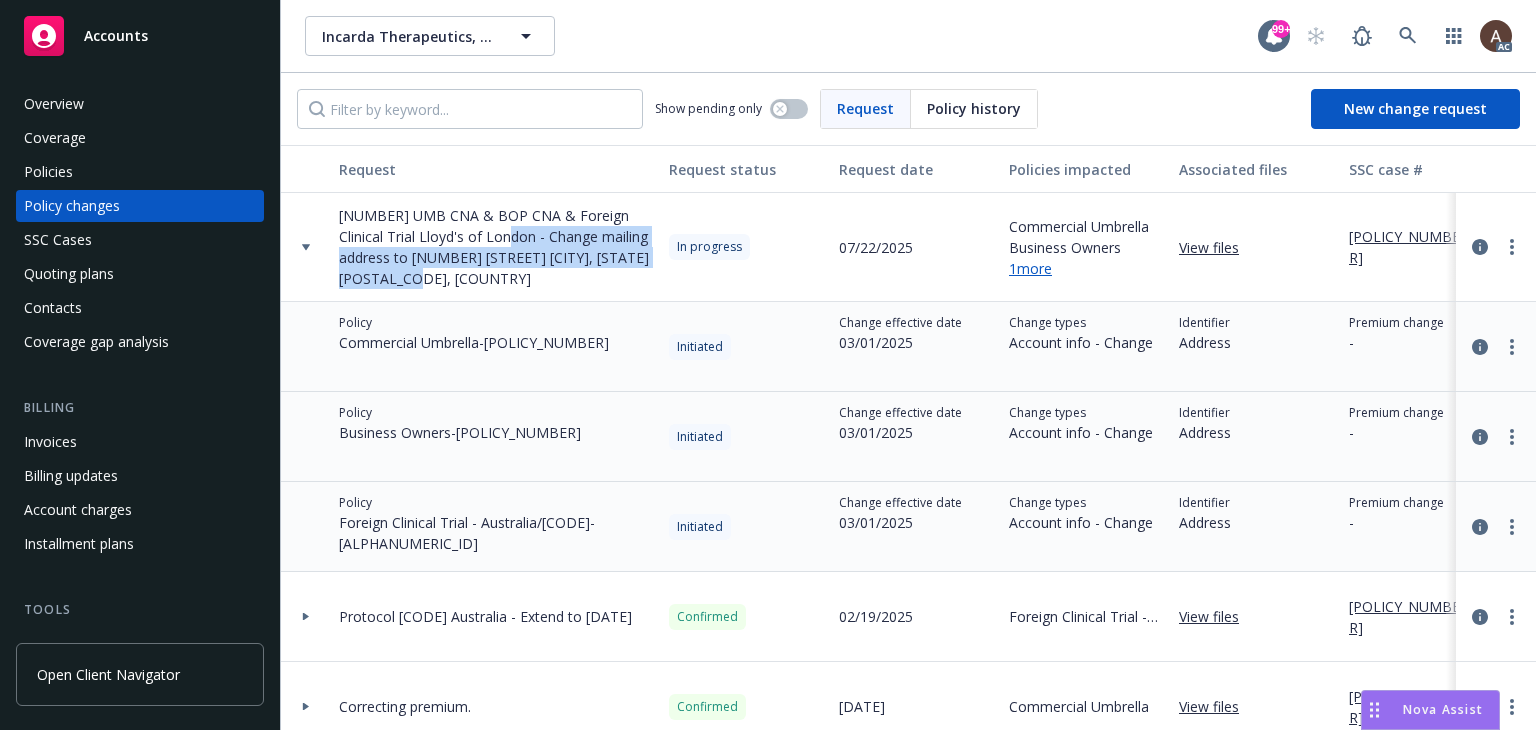 click on "Policies" at bounding box center [48, 172] 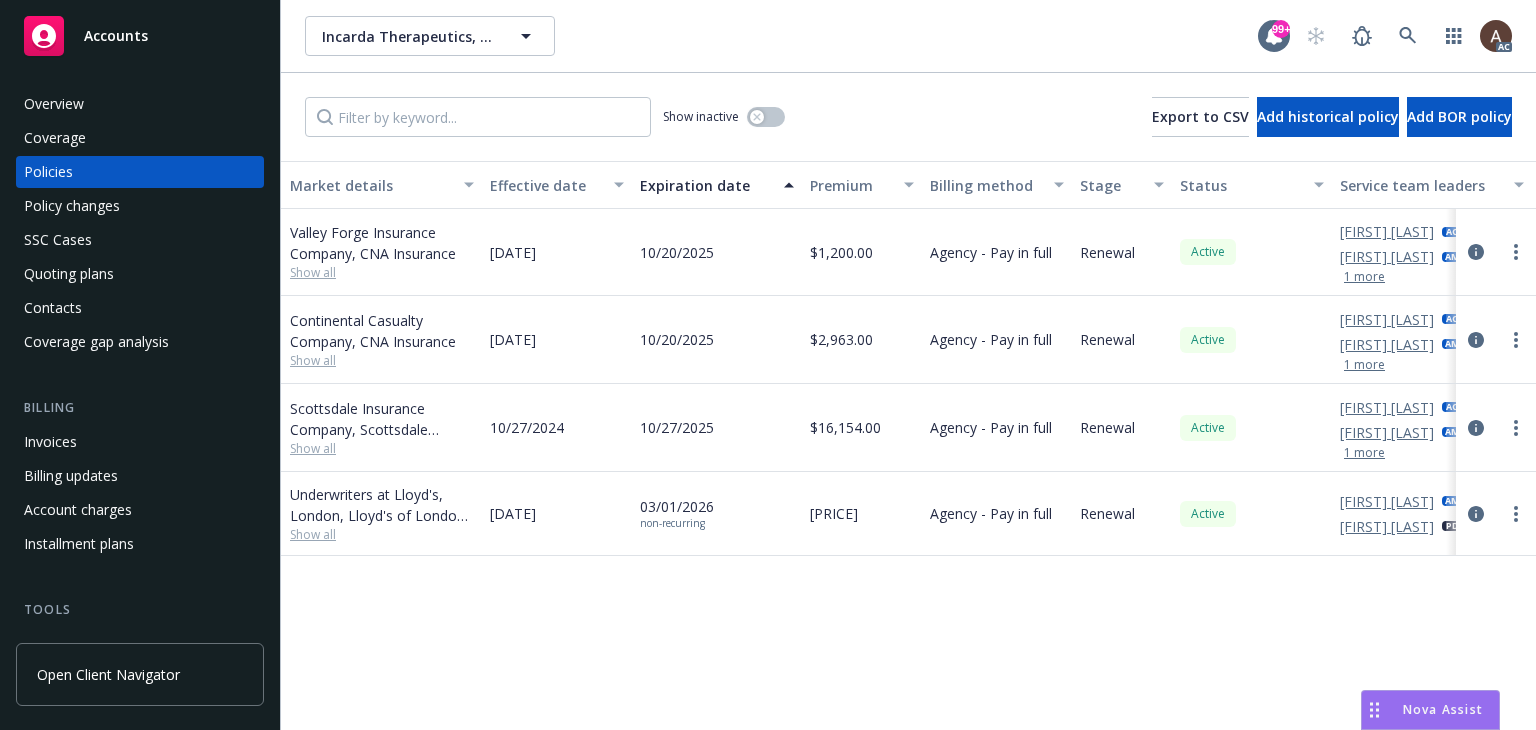 scroll, scrollTop: 0, scrollLeft: 652, axis: horizontal 